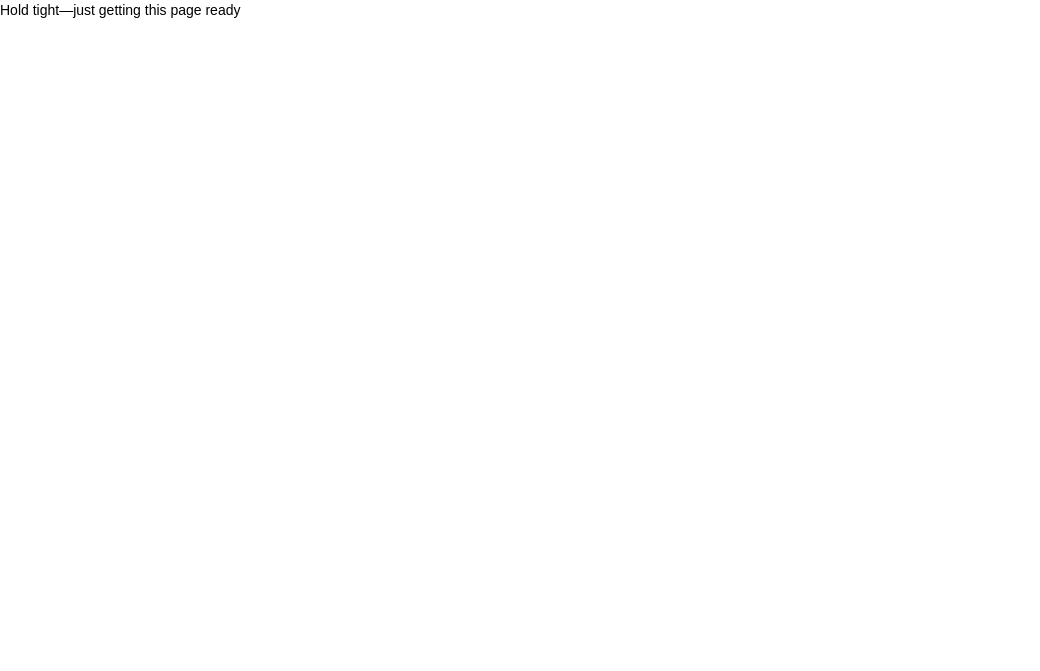 scroll, scrollTop: 0, scrollLeft: 0, axis: both 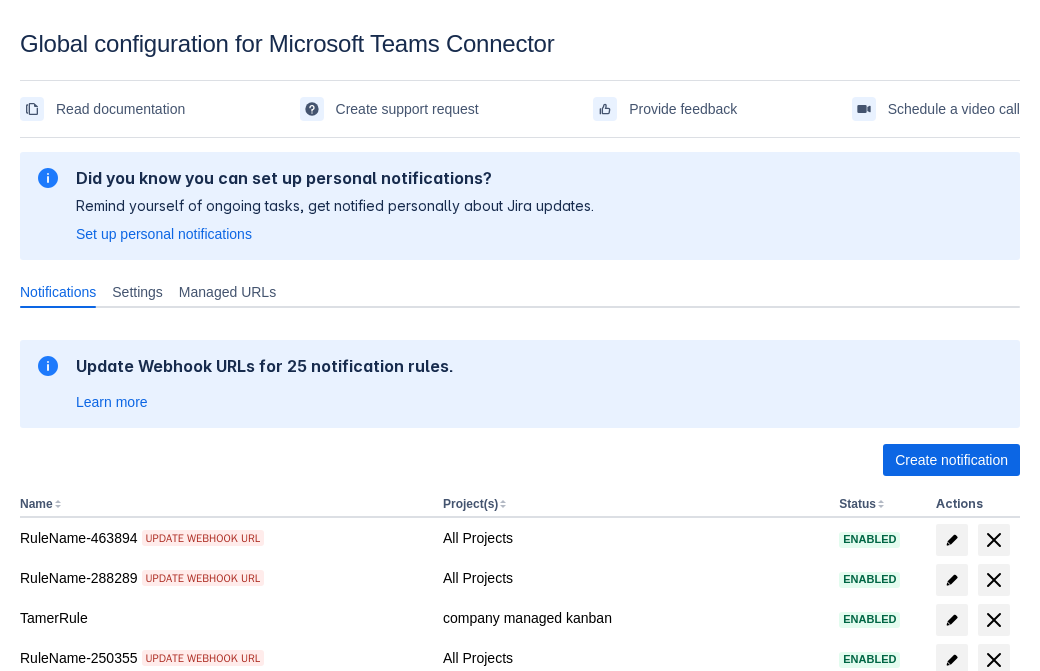 click on "Create notification" at bounding box center (951, 460) 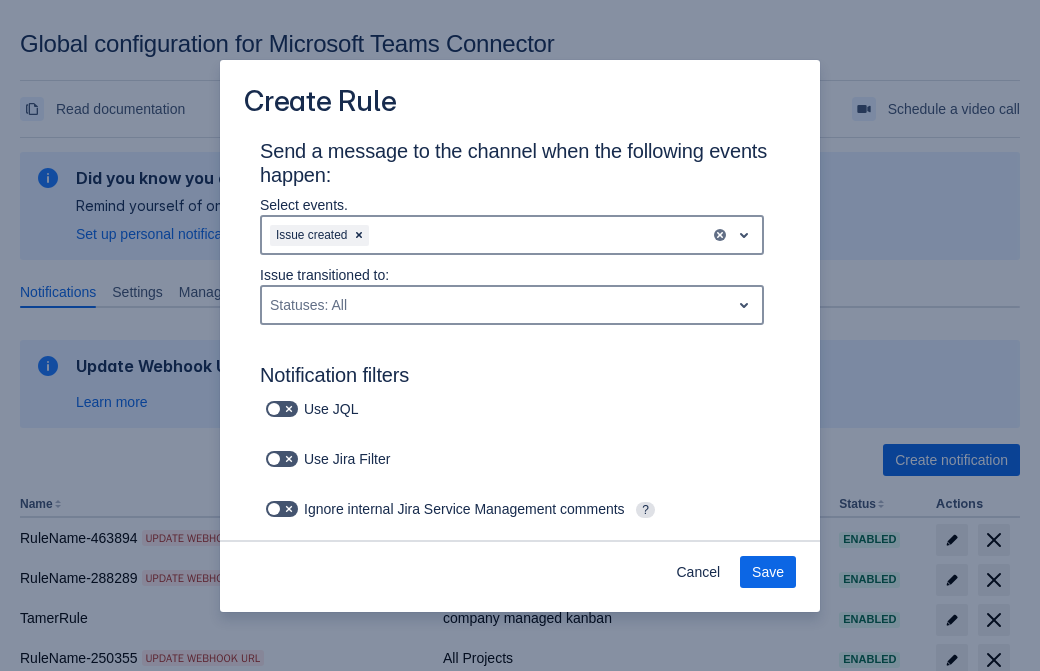 click on "Labels: All" at bounding box center (354, 873) 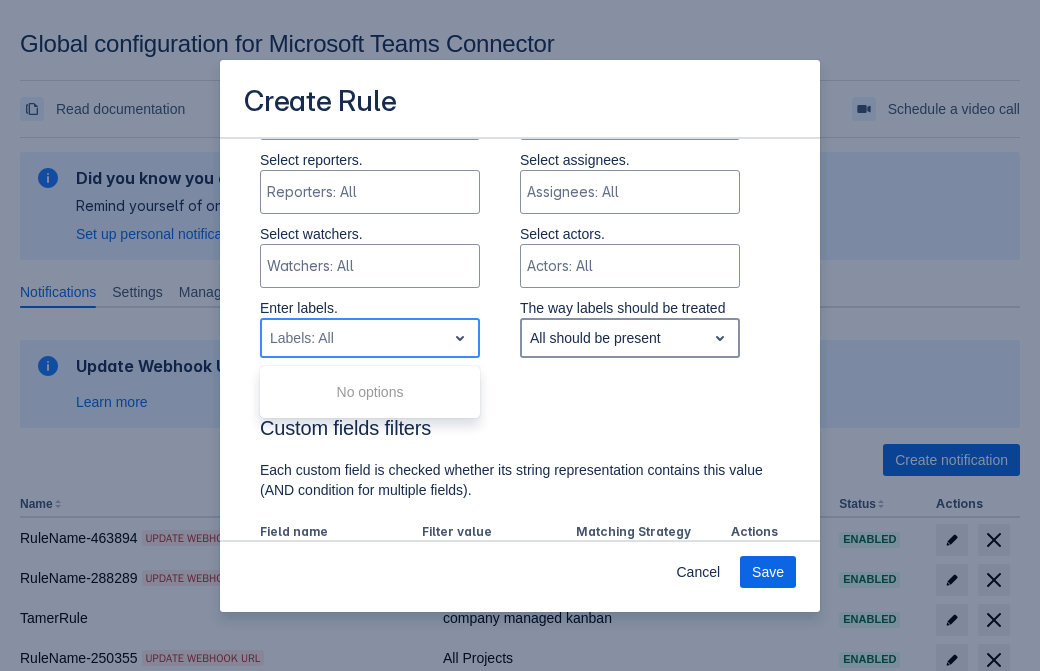 type on "186084_label" 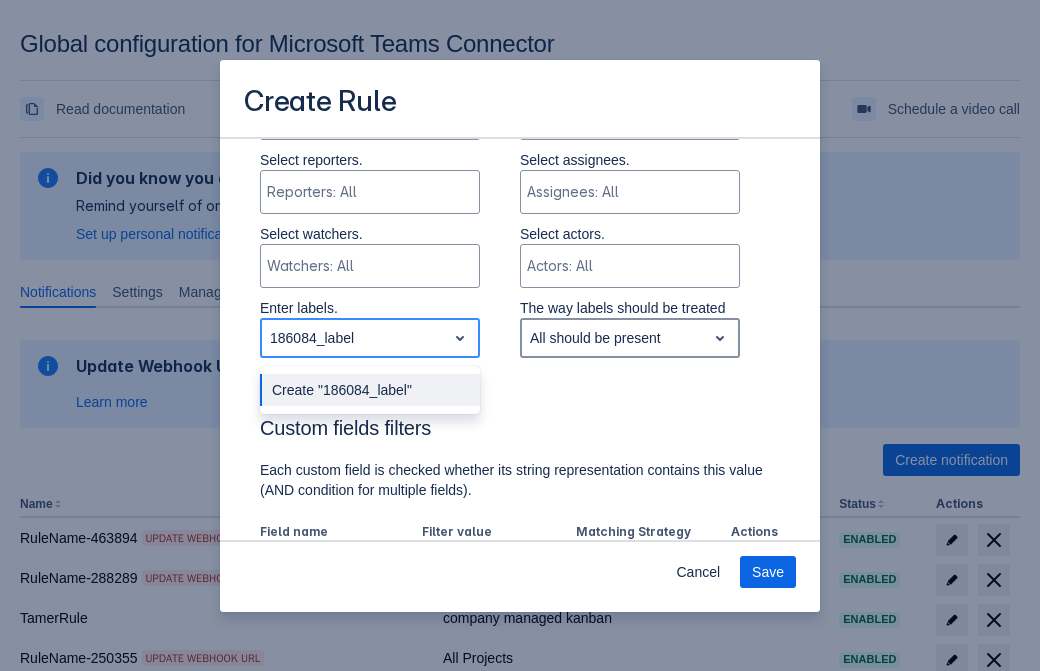 type 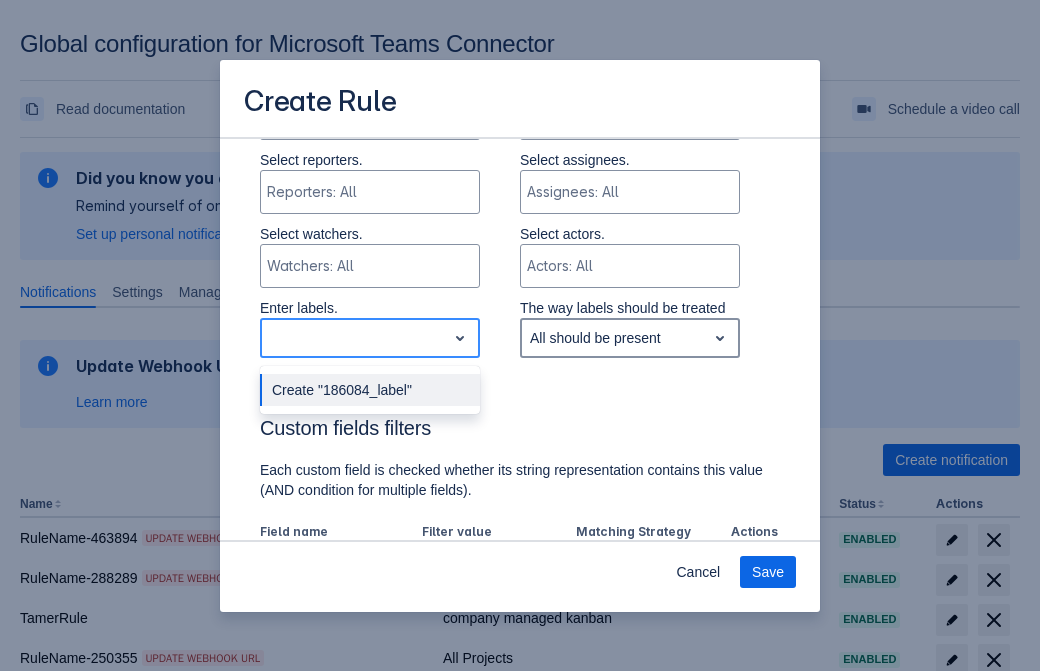 scroll, scrollTop: 1150, scrollLeft: 0, axis: vertical 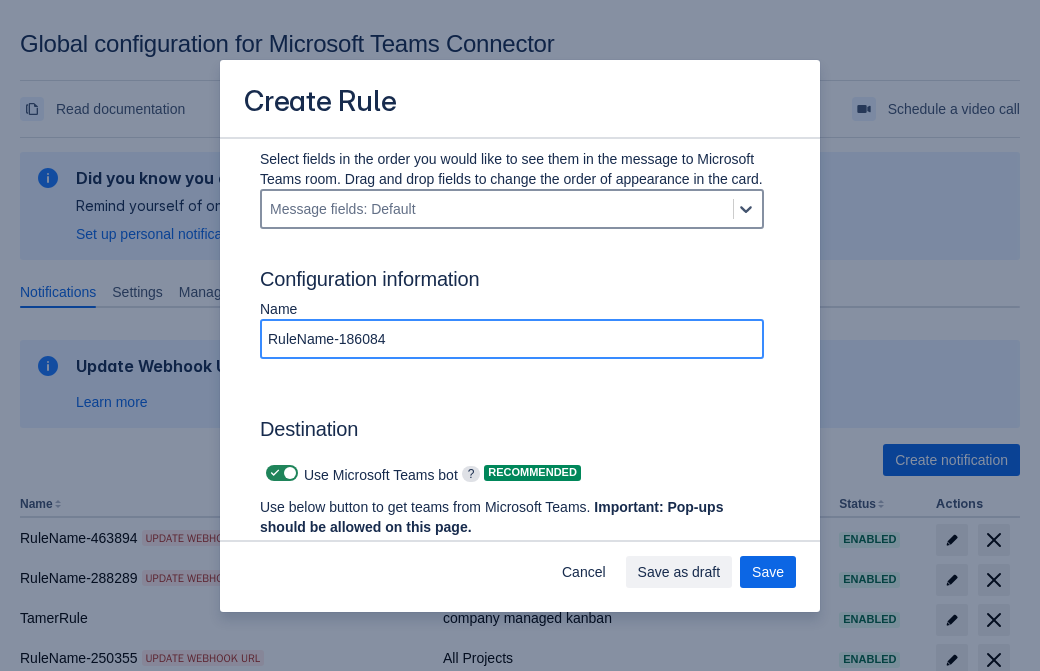 type on "RuleName-186084" 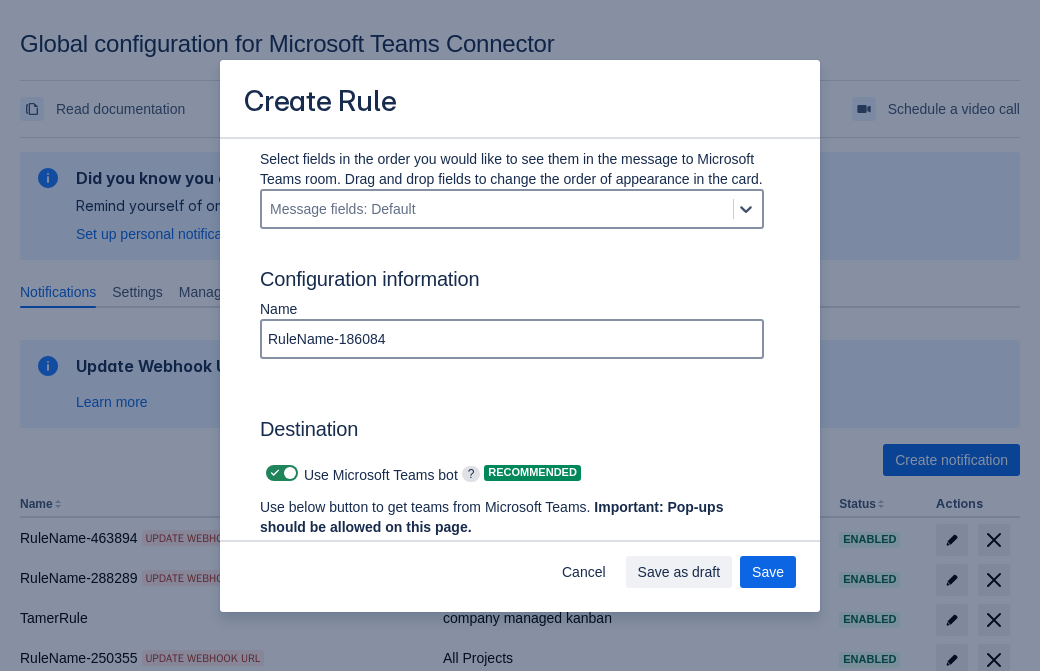 click at bounding box center (275, 473) 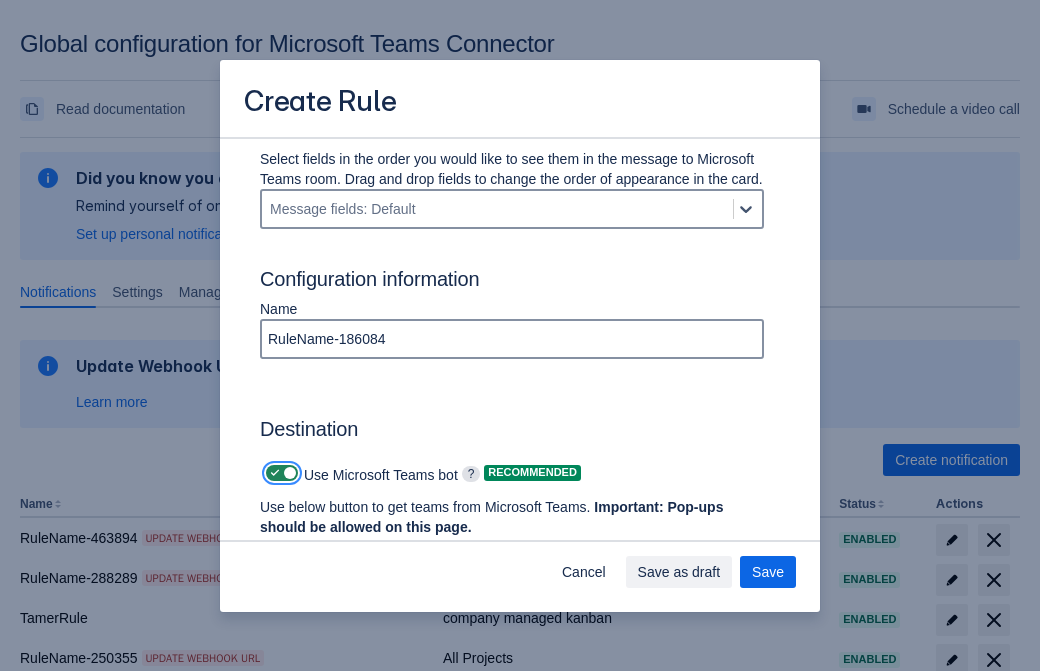 click at bounding box center (272, 473) 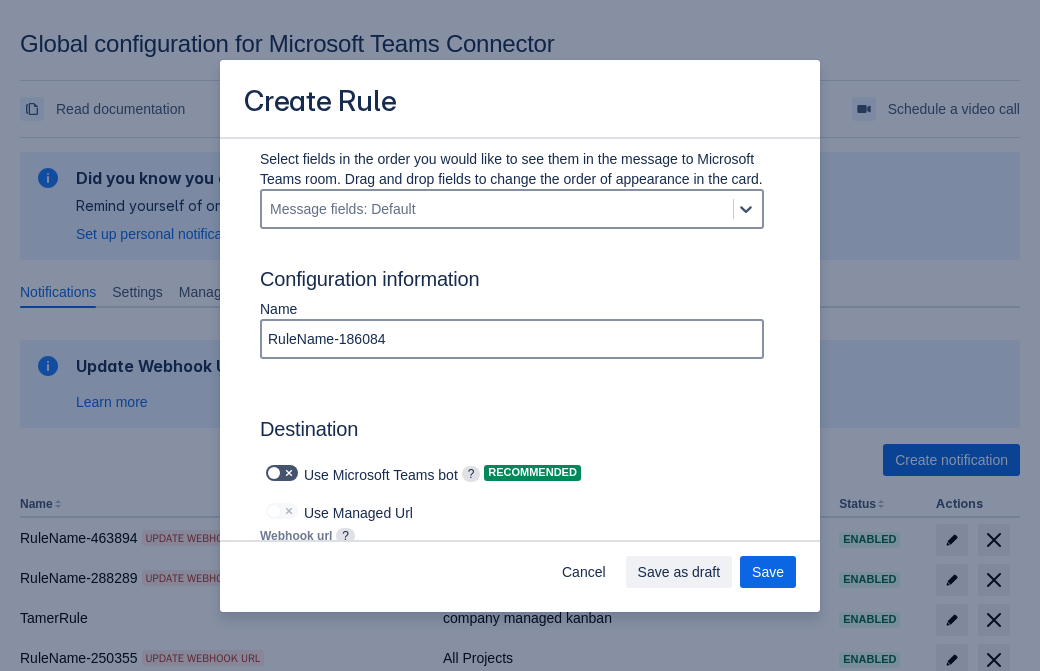 type on "https://prod-172.westeurope.logic.azure.com:443/workflows/ae977bb6ae334c9d95dfe32b31112d0d/triggers/manual/paths/invoke?api-version=2016-06-01&sp=%2Ftriggers%2Fmanual%2Frun&sv=1.0&sig=Zx8rCFjo5Ite6hsL462a9VqwqMdNOFg4CIFuakOoR3k" 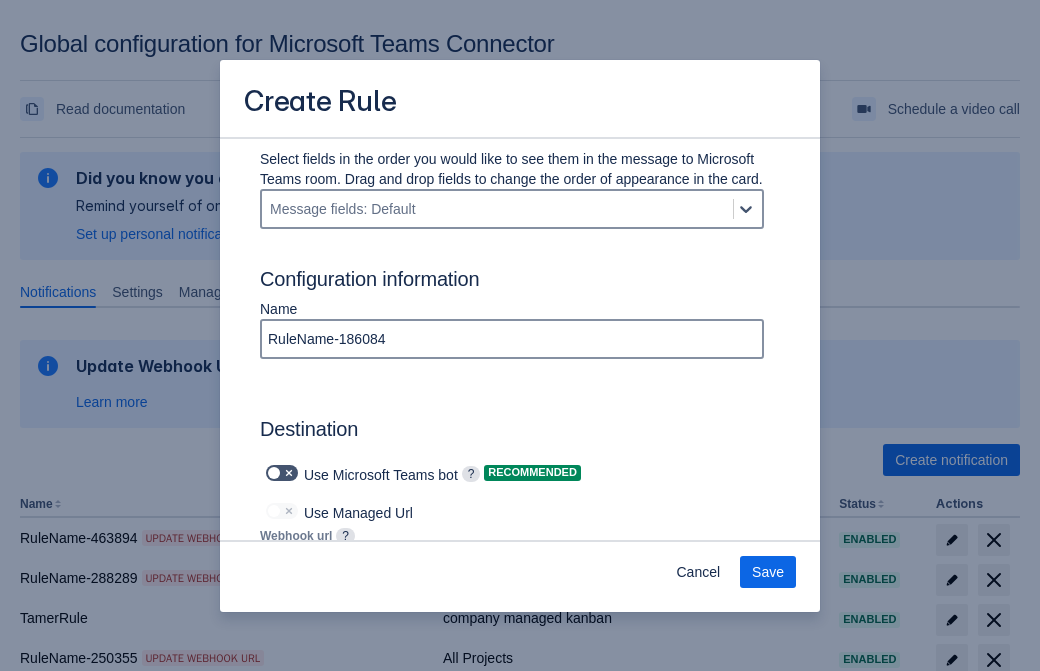 scroll, scrollTop: 1183, scrollLeft: 0, axis: vertical 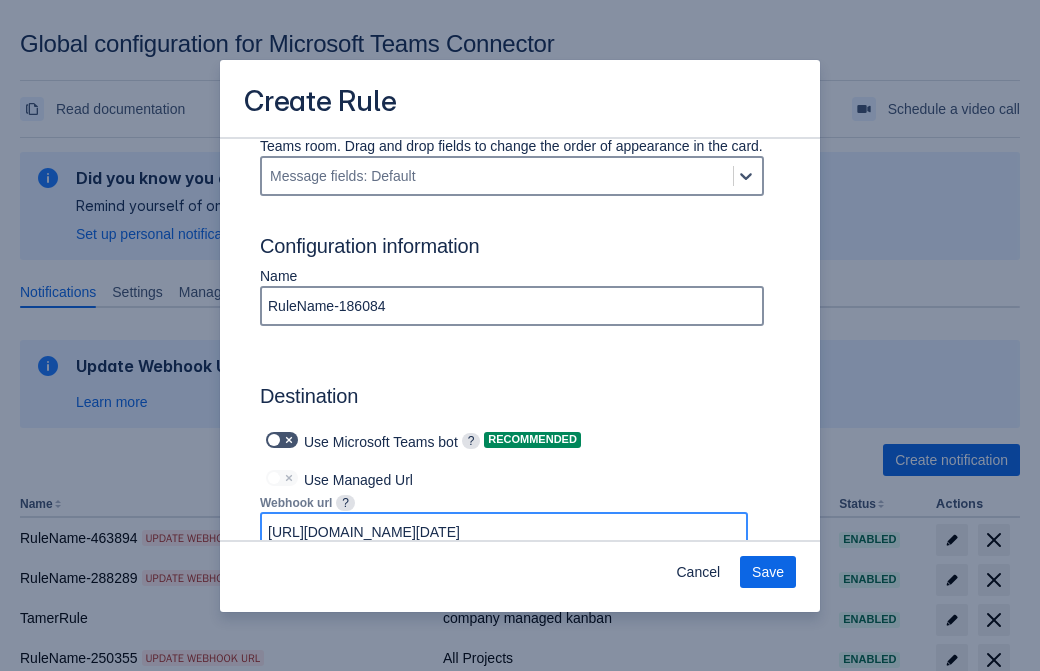 click on "Save" at bounding box center [768, 572] 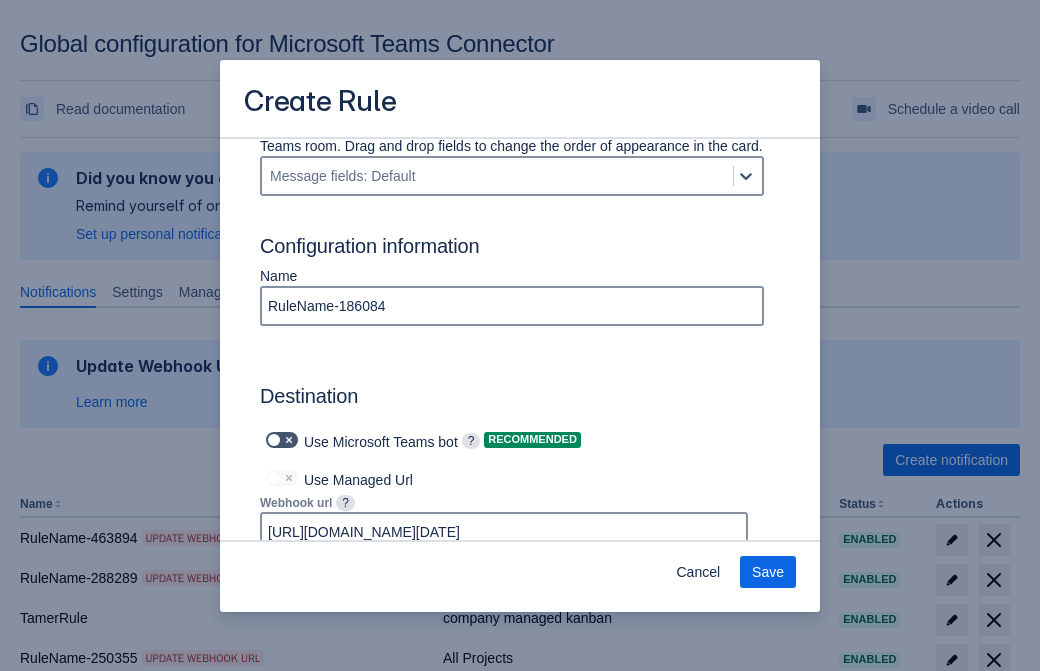 scroll, scrollTop: 0, scrollLeft: 0, axis: both 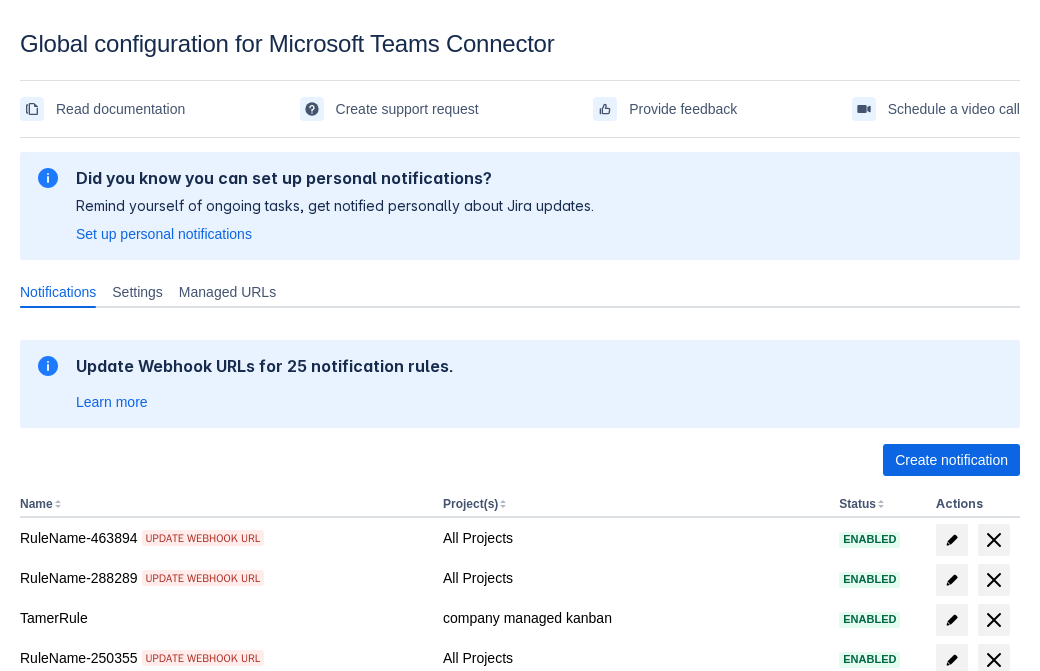 click on "Load more" at bounding box center (65, 976) 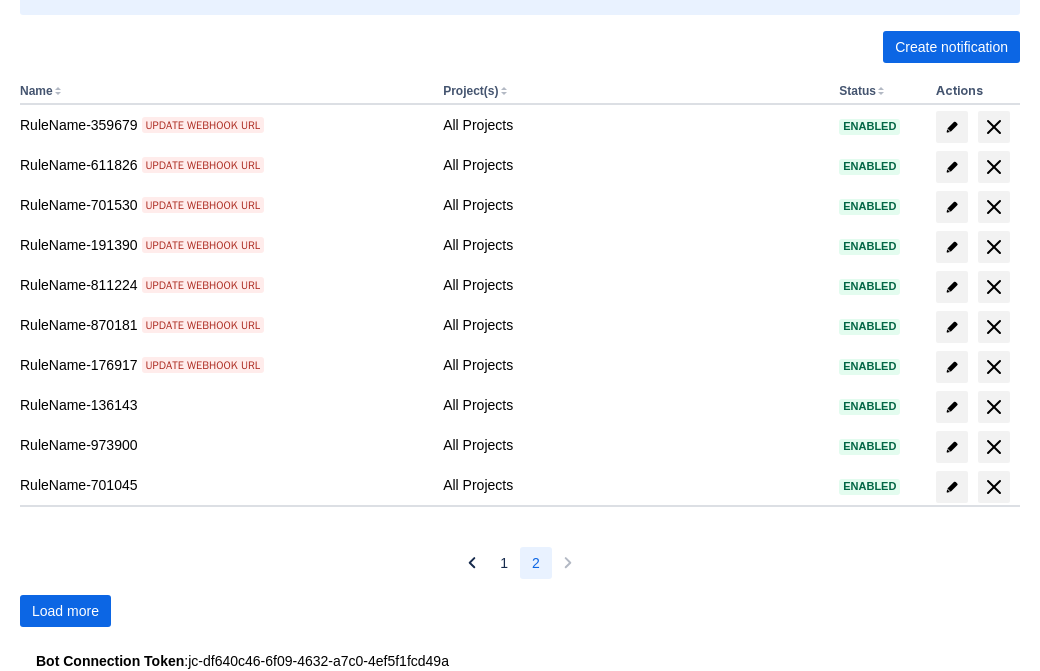 click on "Load more" at bounding box center [65, 611] 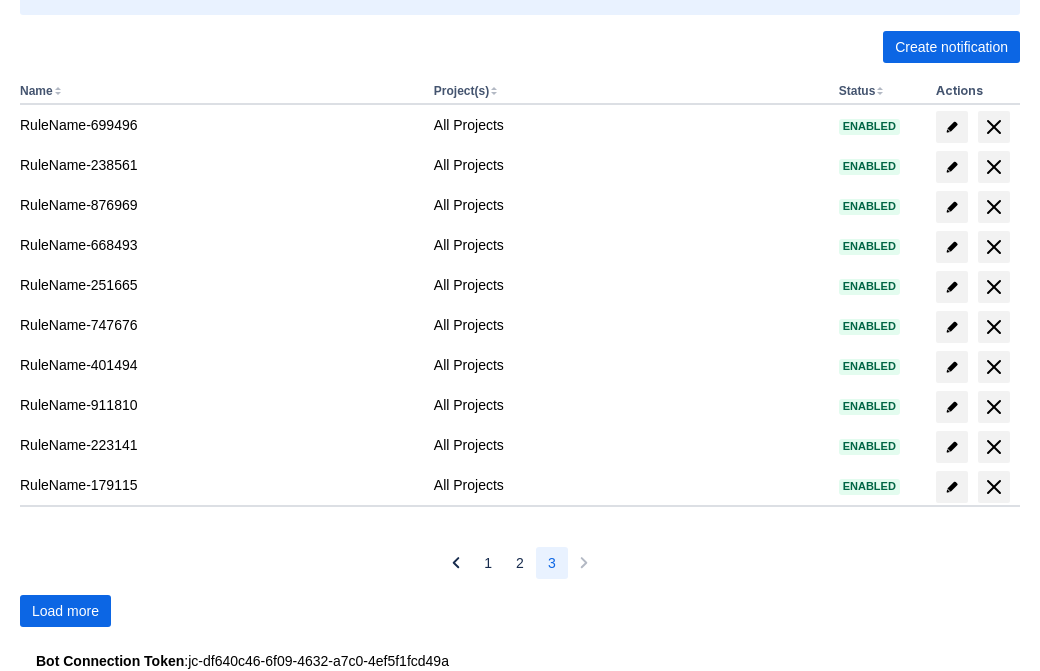 click on "Load more" at bounding box center (65, 611) 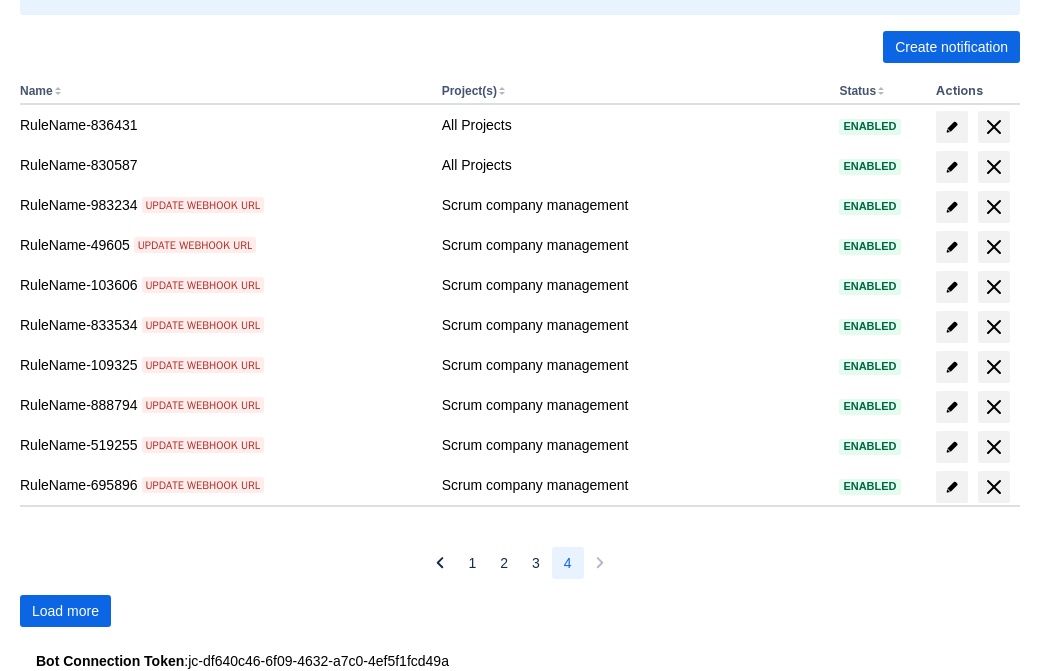 click on "Load more" at bounding box center [65, 611] 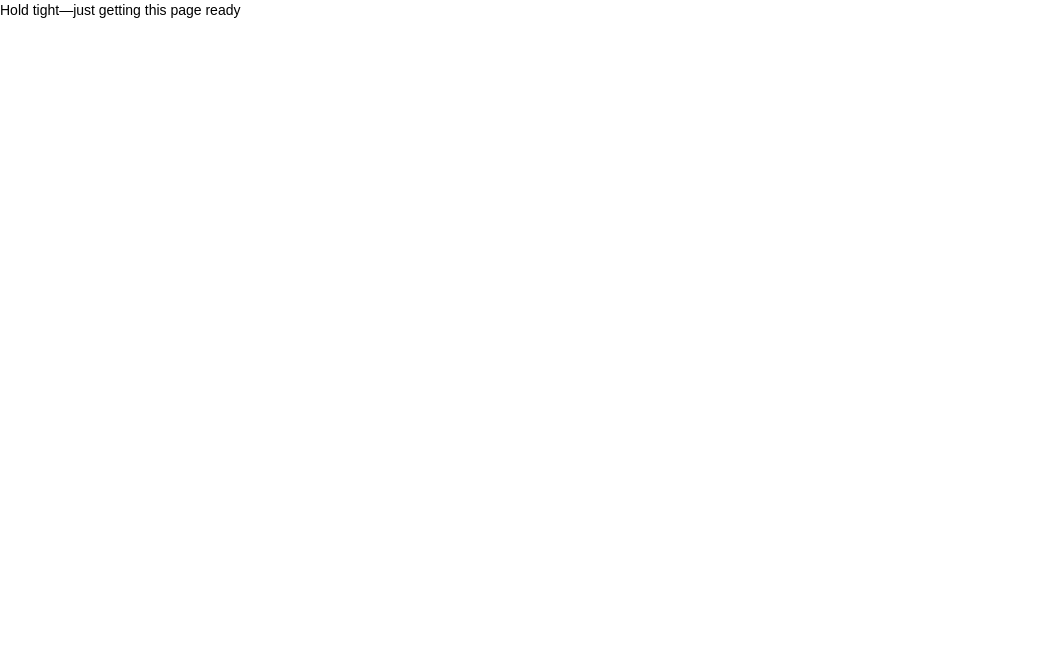 scroll, scrollTop: 0, scrollLeft: 0, axis: both 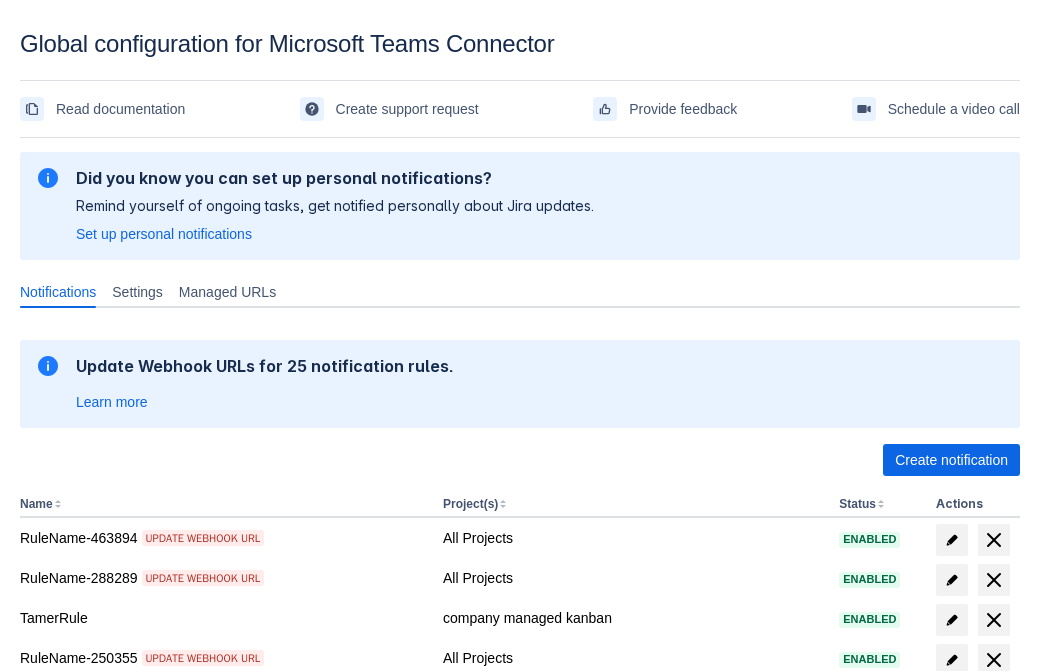 click on "Load more" at bounding box center (65, 976) 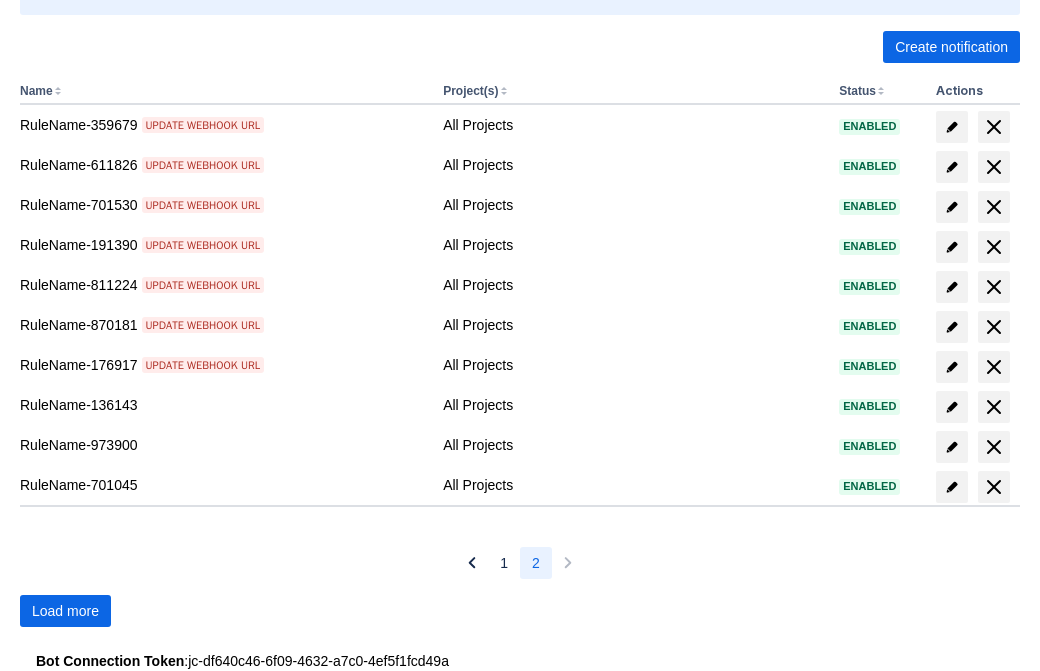 click on "Load more" at bounding box center [65, 611] 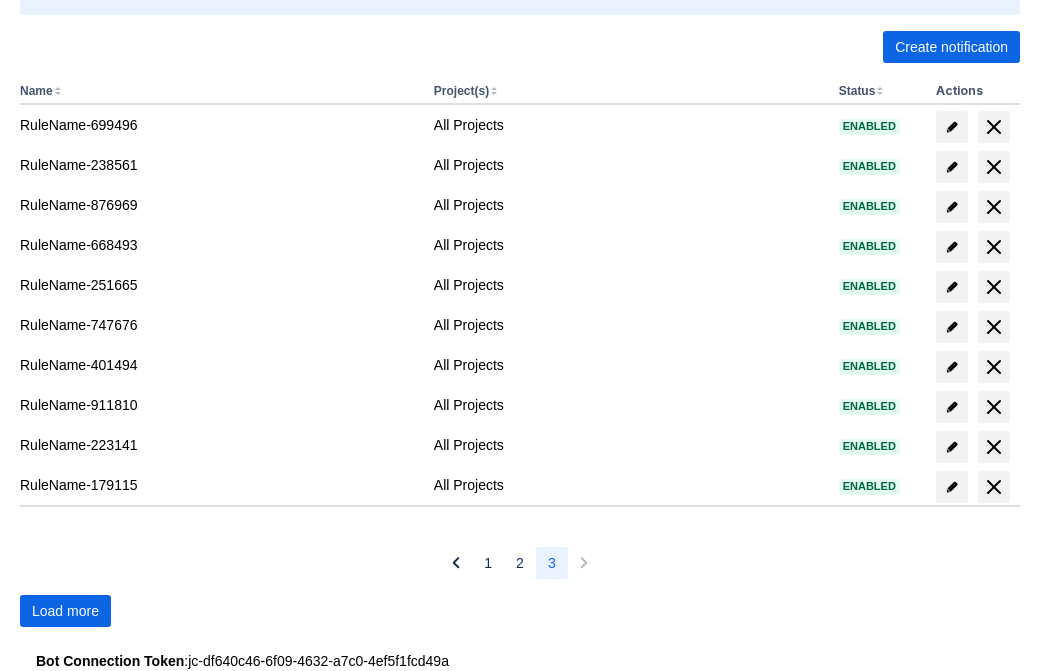 click on "Load more" at bounding box center [65, 611] 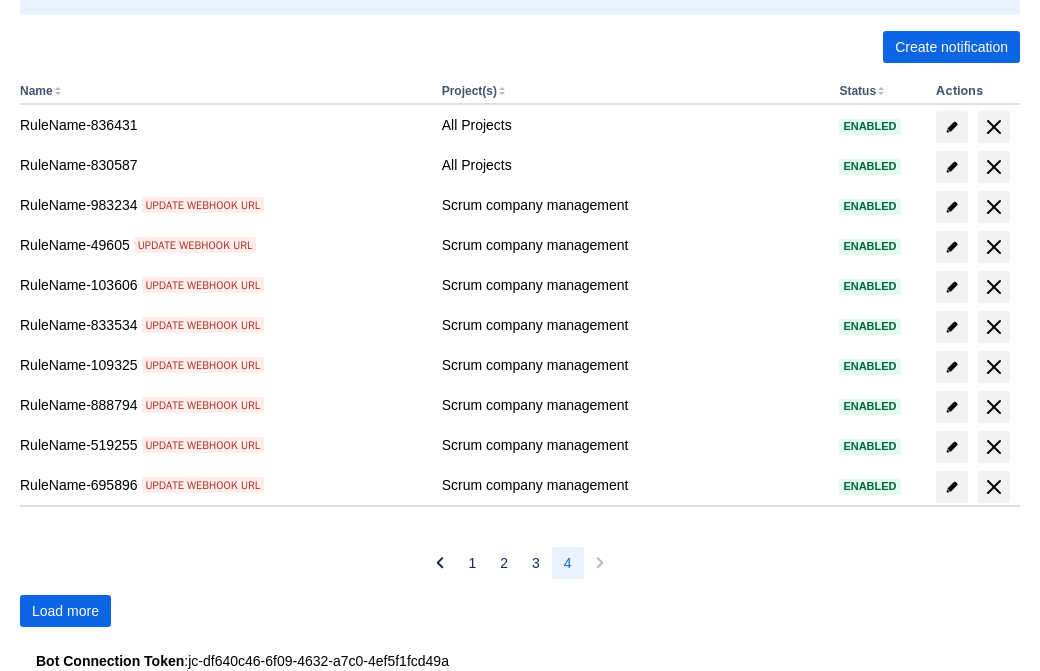 click on "Load more" at bounding box center (65, 611) 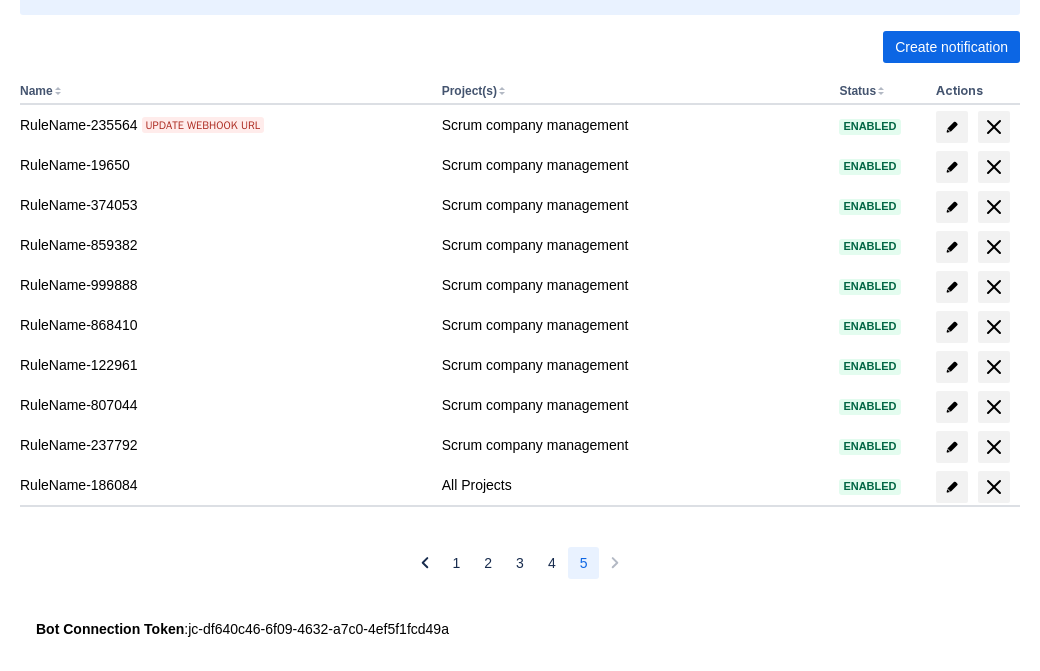 click at bounding box center (994, 487) 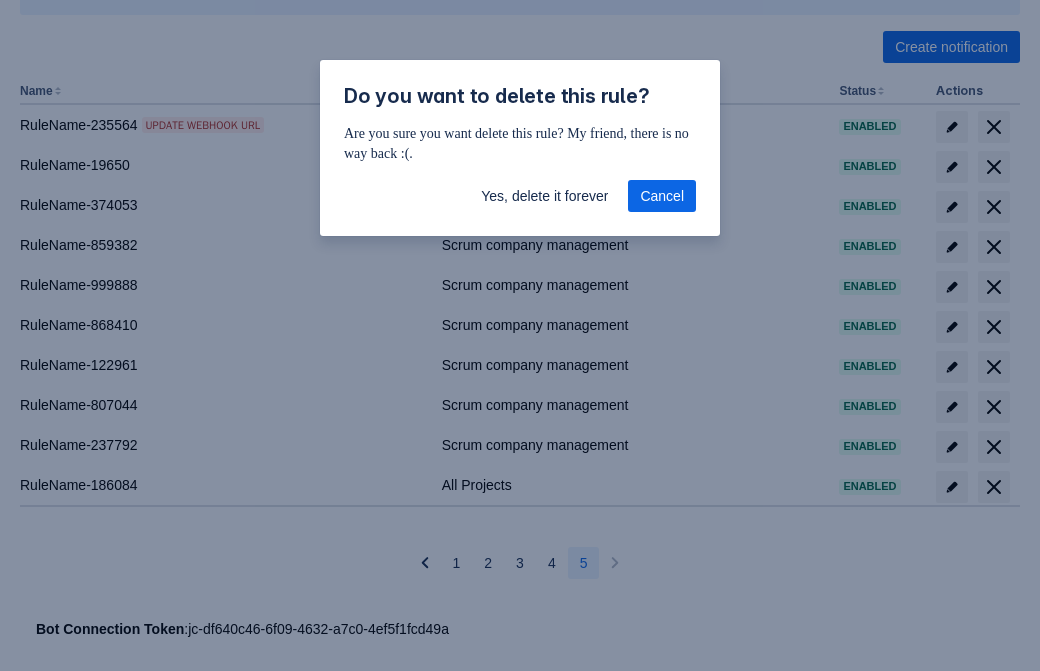 click on "Yes, delete it forever" at bounding box center (544, 196) 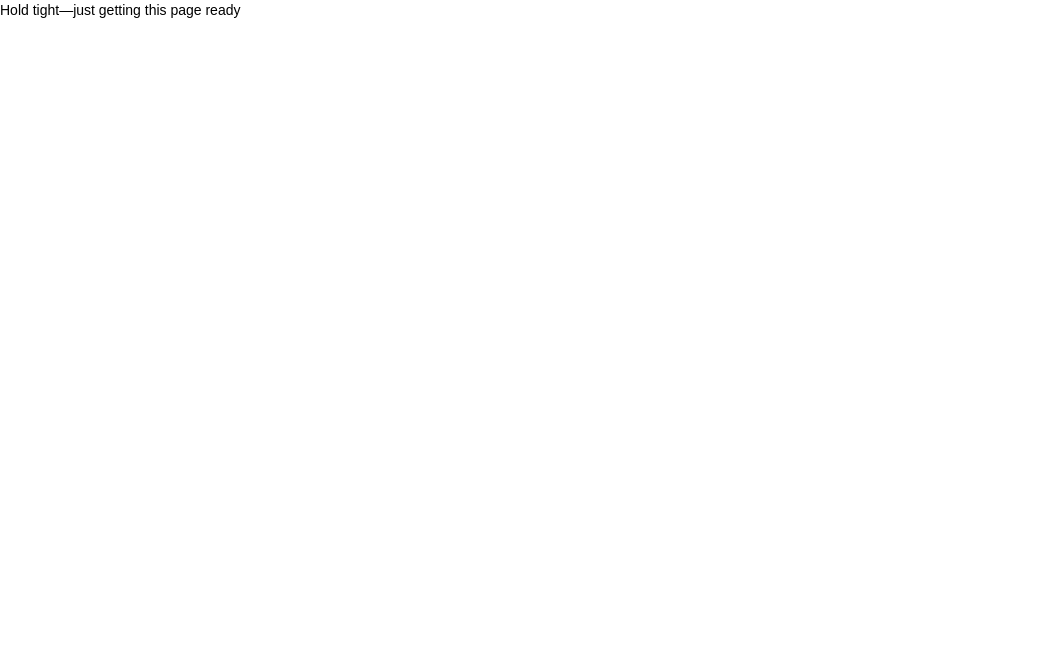 scroll, scrollTop: 0, scrollLeft: 0, axis: both 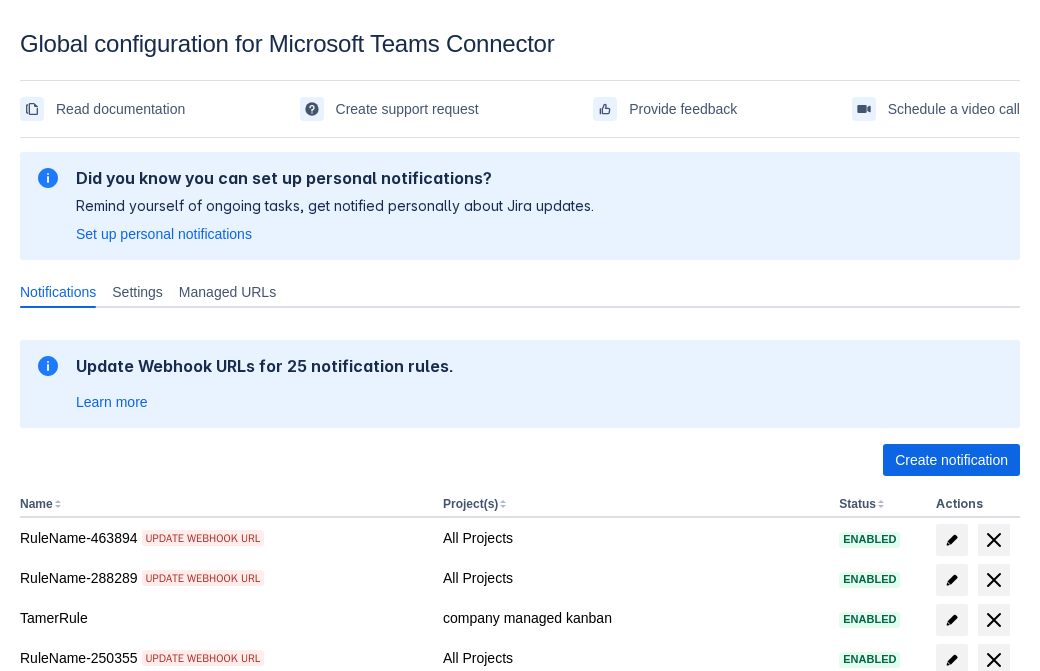 click on "Create notification" at bounding box center [951, 460] 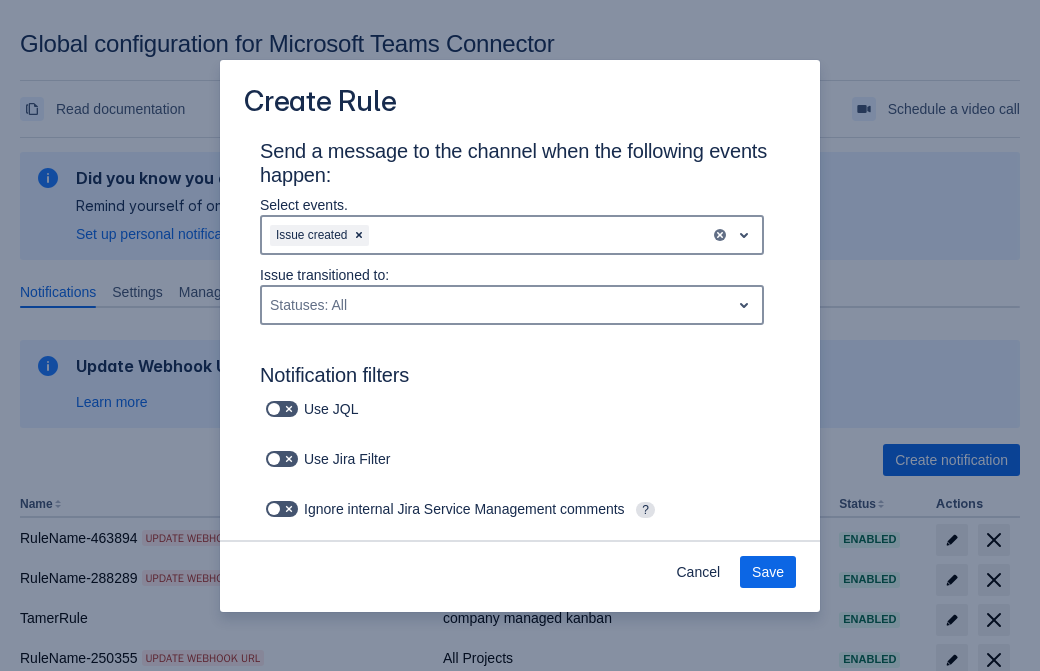 click on "Issue created" at bounding box center (486, 235) 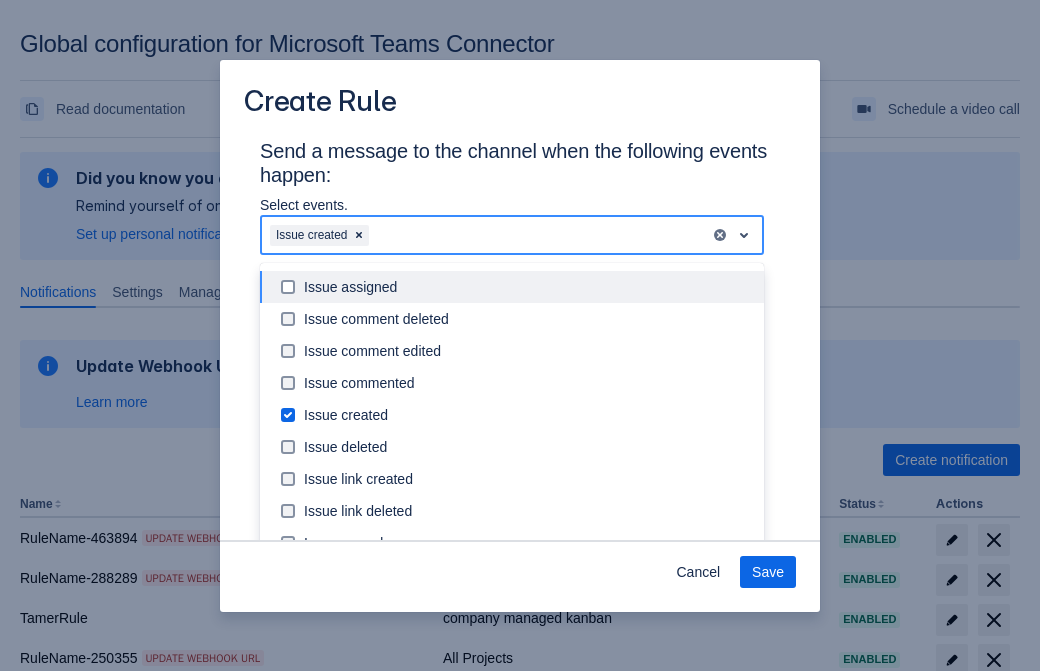 click on "Issue created" at bounding box center [528, 415] 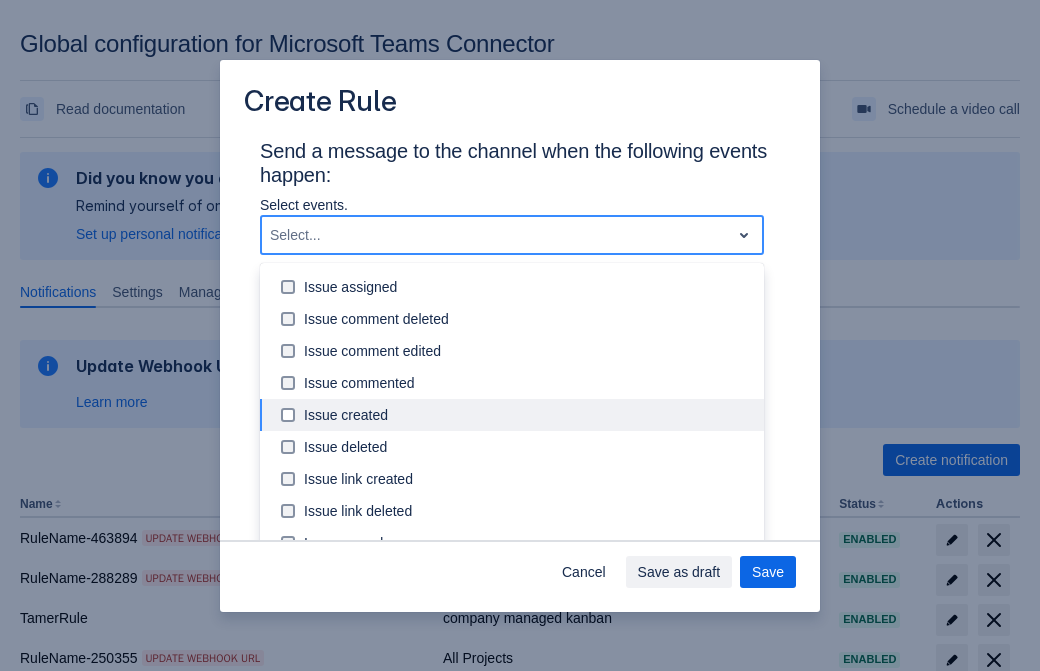 click on "Issue updated" at bounding box center [528, 607] 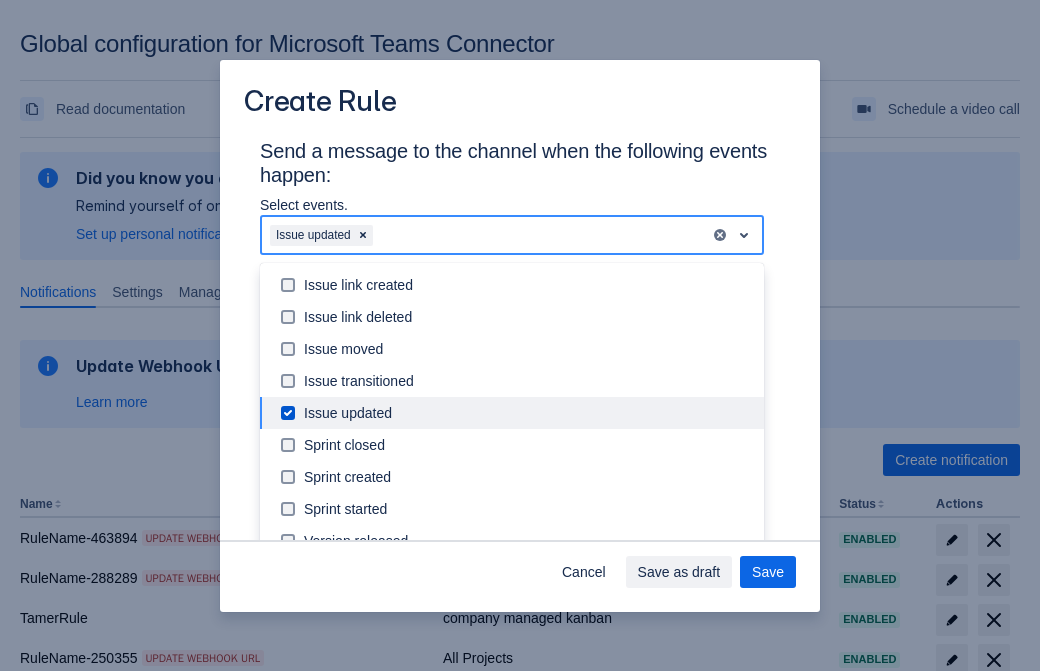 click on "Labels: All" at bounding box center [354, 873] 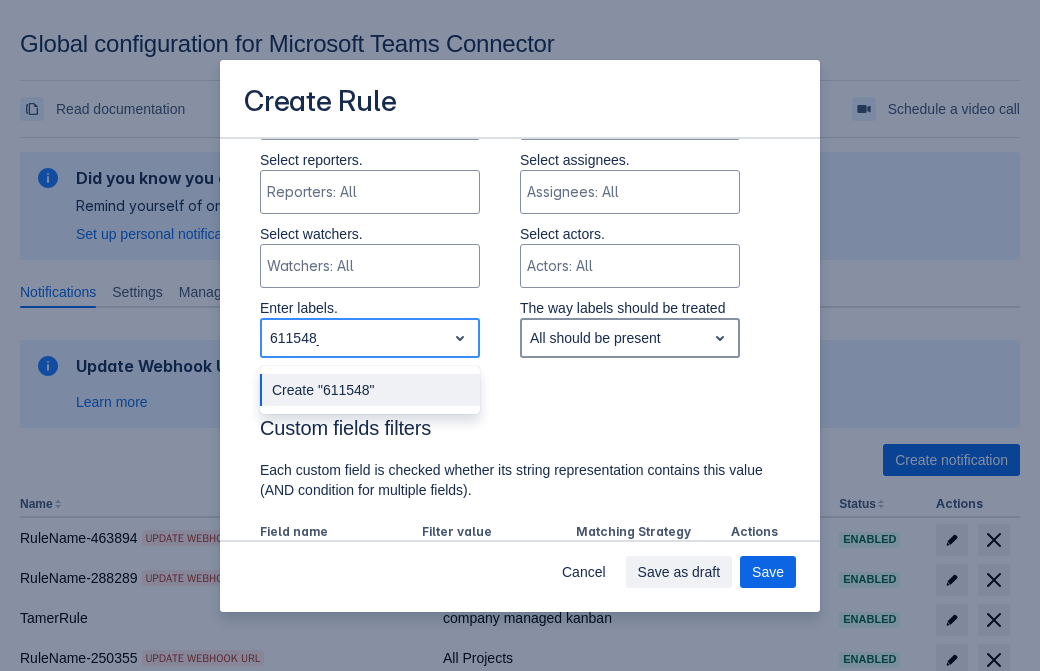type on "611548_label" 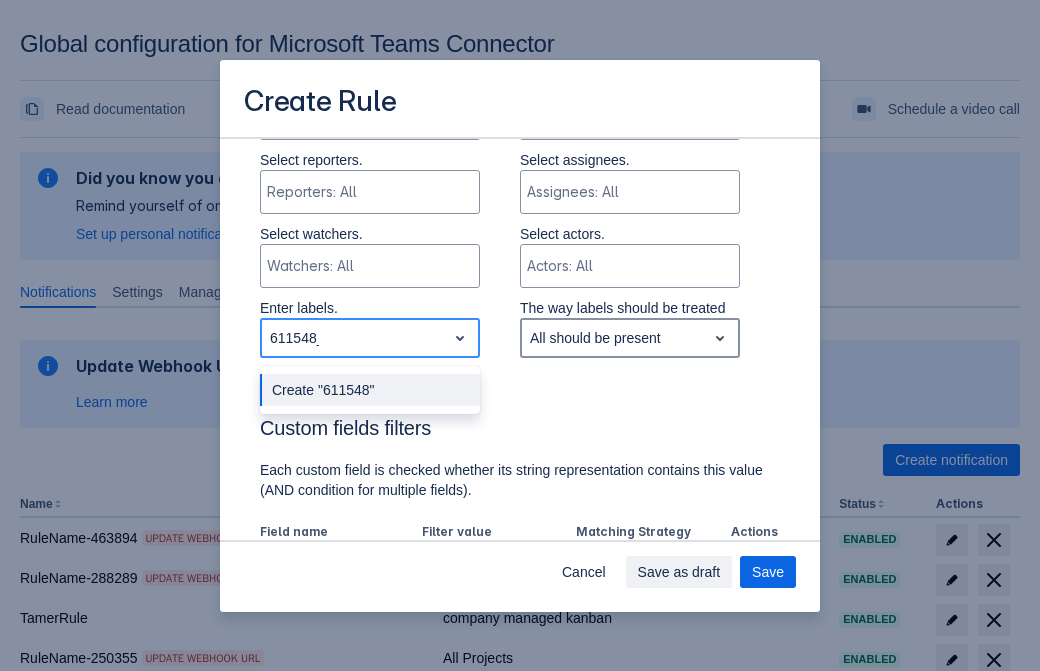 type 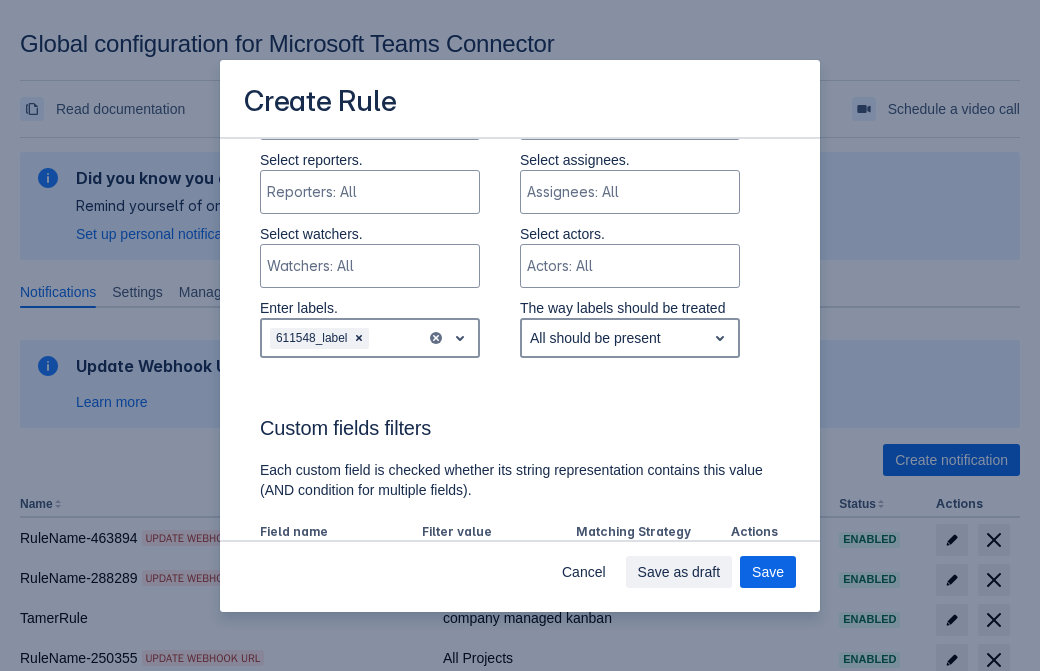 scroll, scrollTop: 1150, scrollLeft: 0, axis: vertical 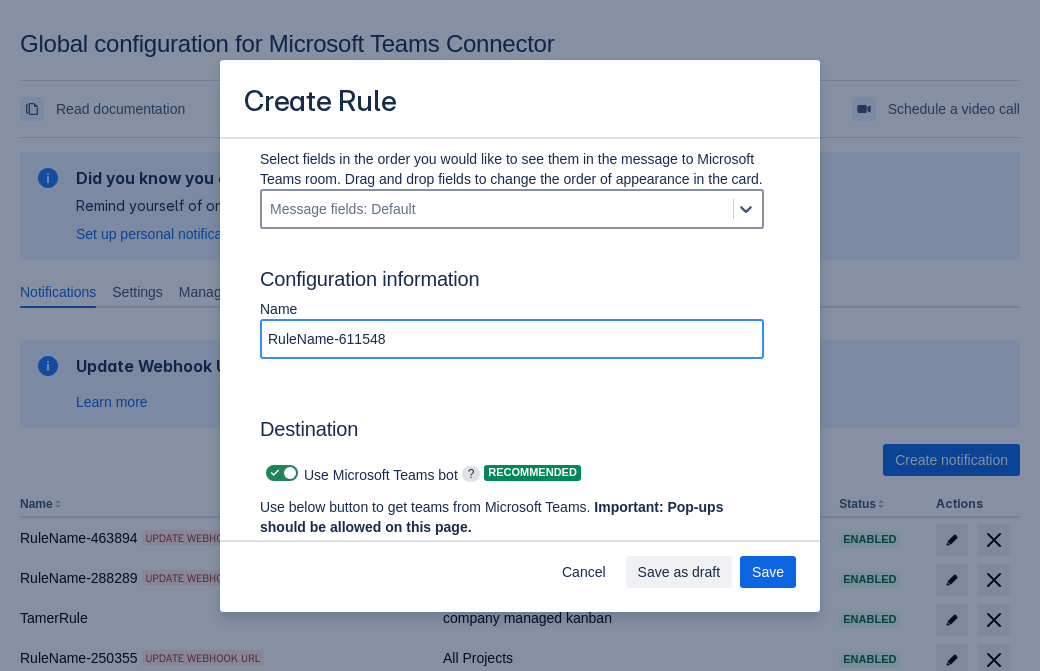 type on "RuleName-611548" 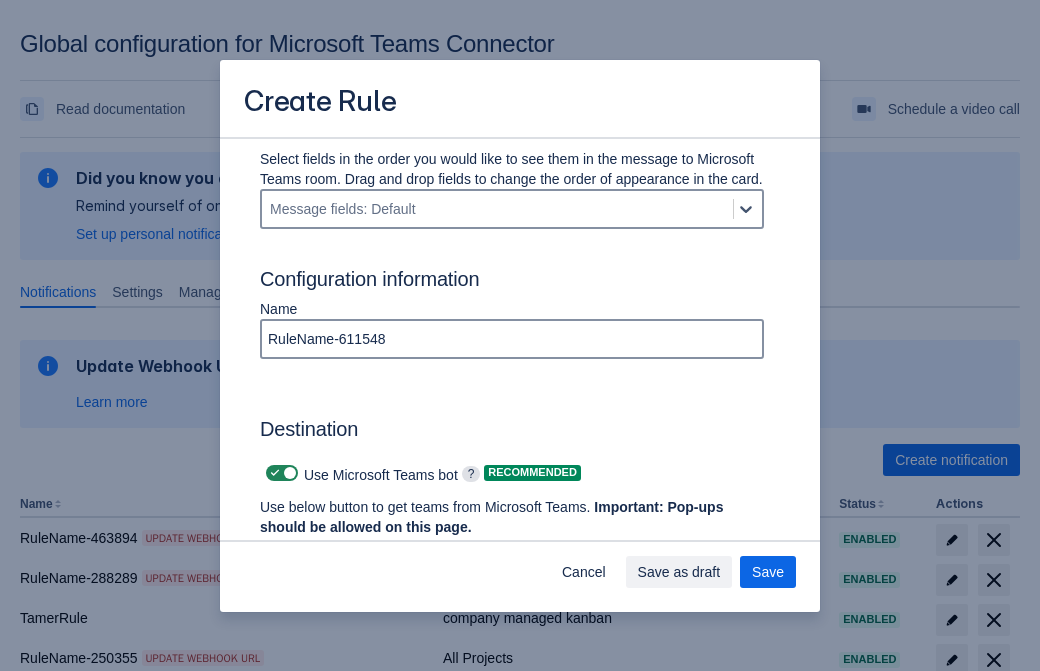 click at bounding box center [275, 473] 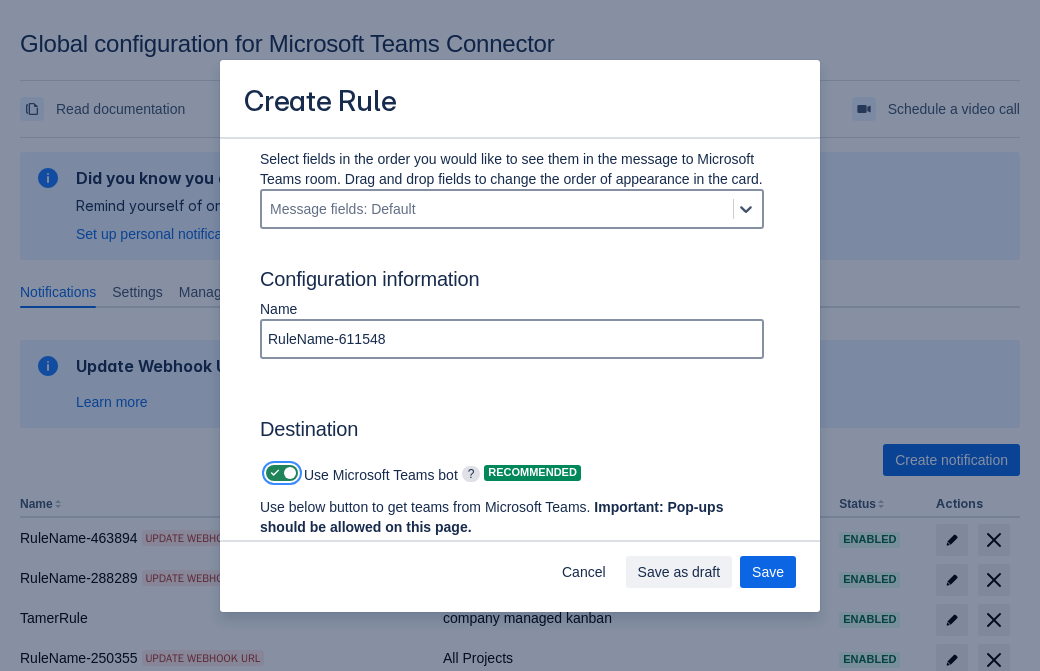 click at bounding box center [272, 473] 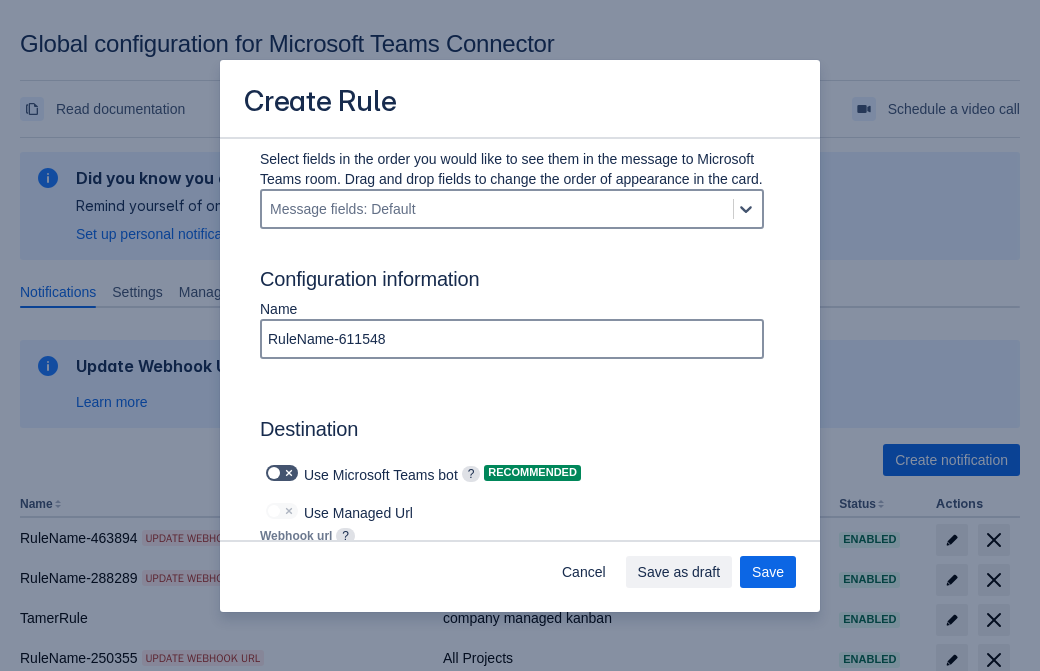 type on "https://prod-112.westeurope.logic.azure.com:443/workflows/bae959254738451b85002b53d5e90c49/triggers/manual/paths/invoke?api-version=2016-06-01&sp=%2Ftriggers%2Fmanual%2Frun&sv=1.0&sig=CudmuBtU-267HGLerd2tjXd6V0kZ_6hT4zUisFFEZeA" 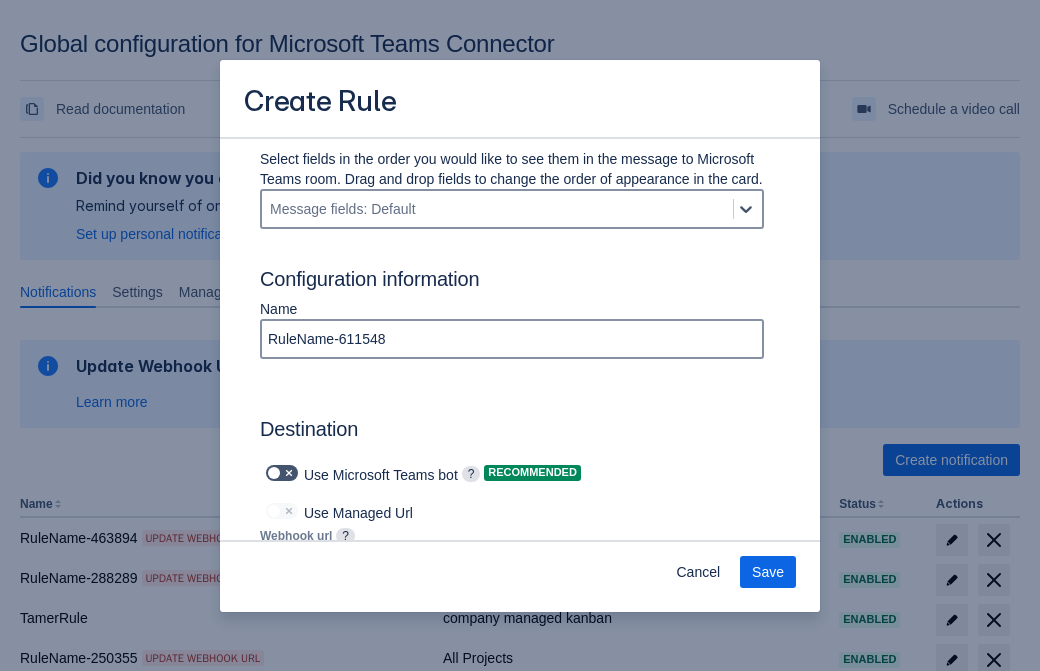 scroll, scrollTop: 1183, scrollLeft: 0, axis: vertical 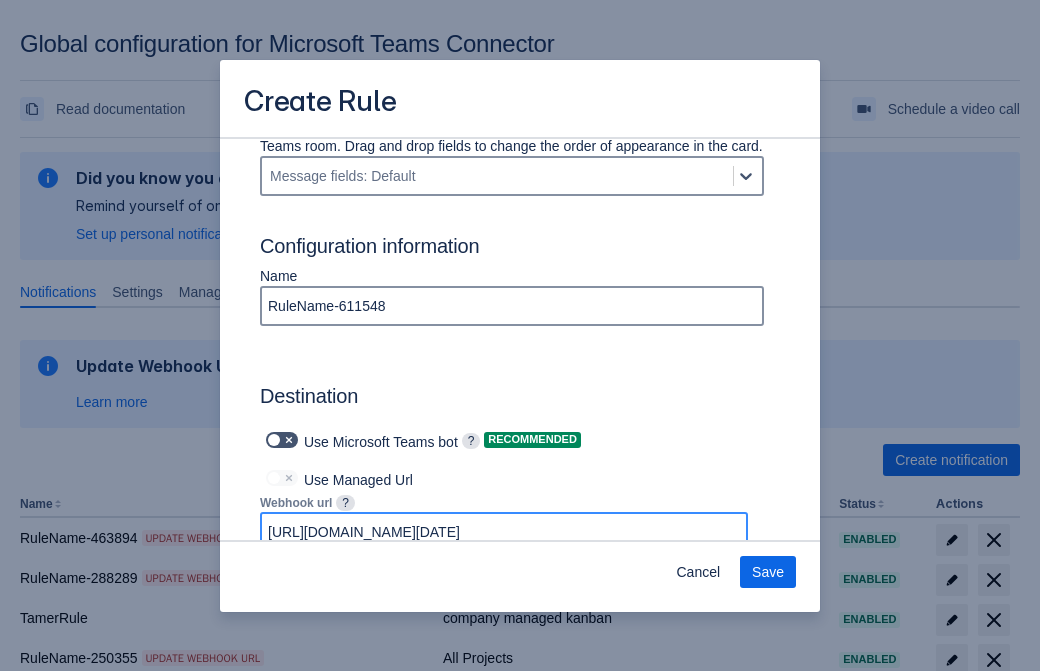 click on "Save" at bounding box center [768, 572] 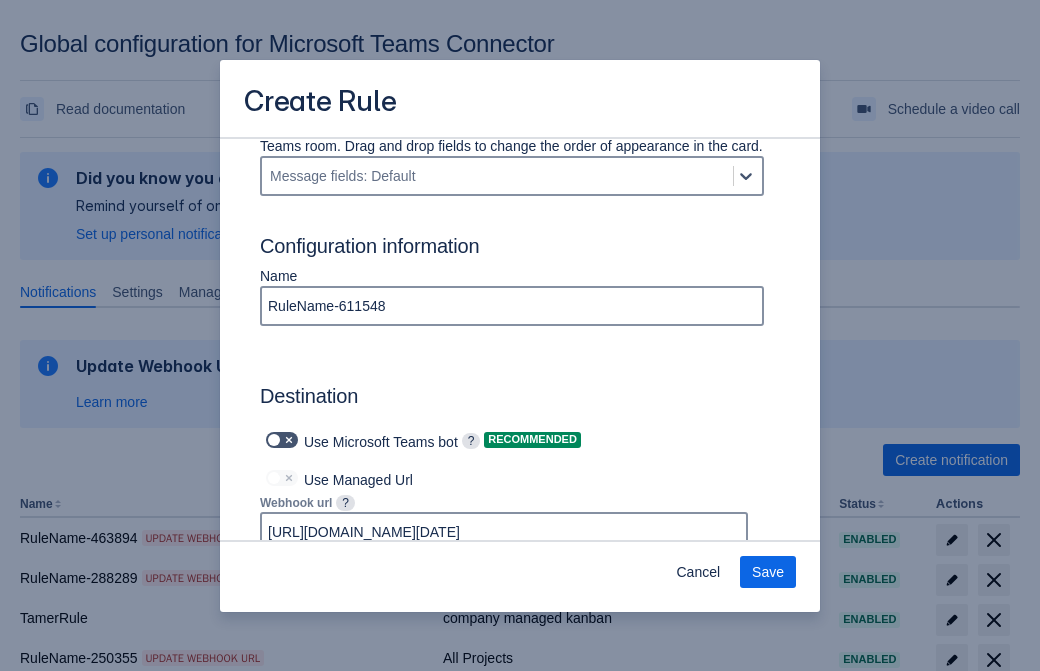 scroll, scrollTop: 0, scrollLeft: 0, axis: both 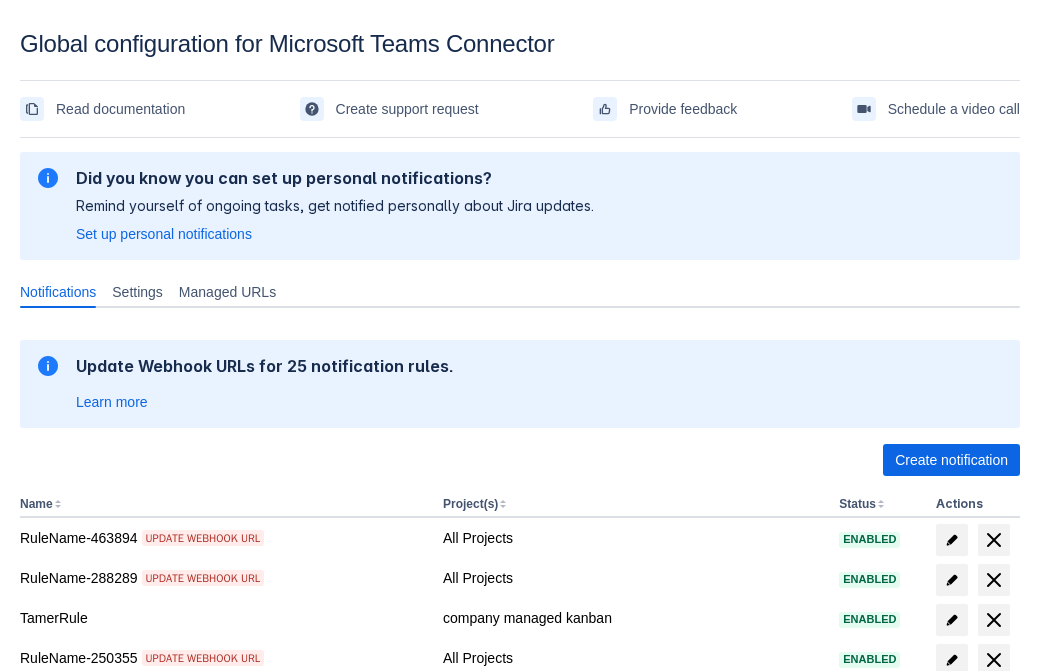 click on "Load more" at bounding box center [65, 976] 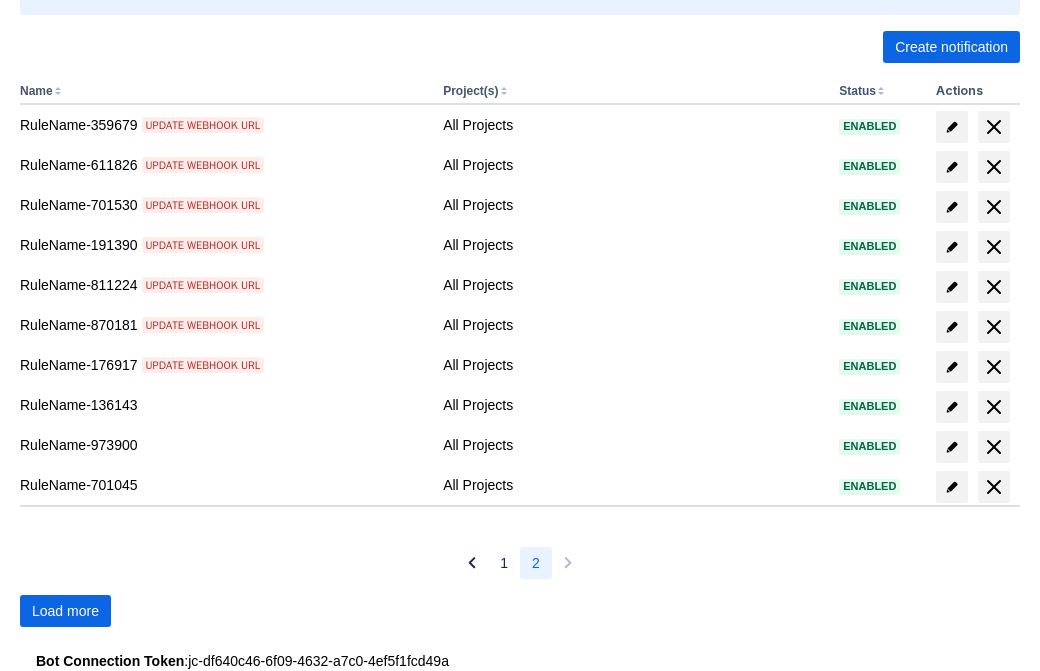 click on "Load more" at bounding box center [65, 611] 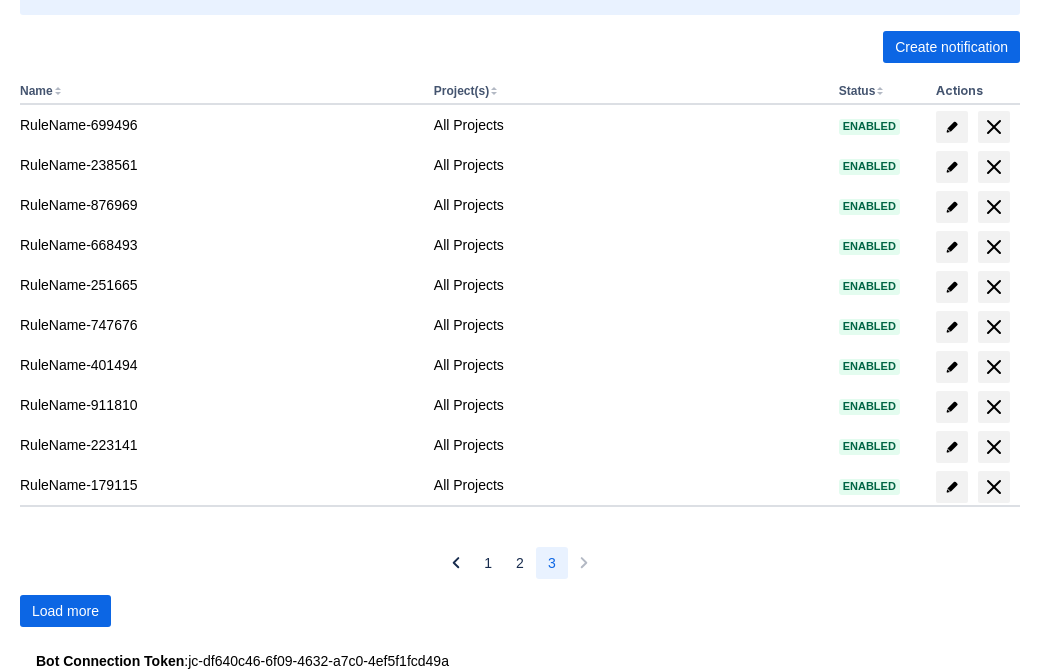 click on "Load more" at bounding box center [65, 611] 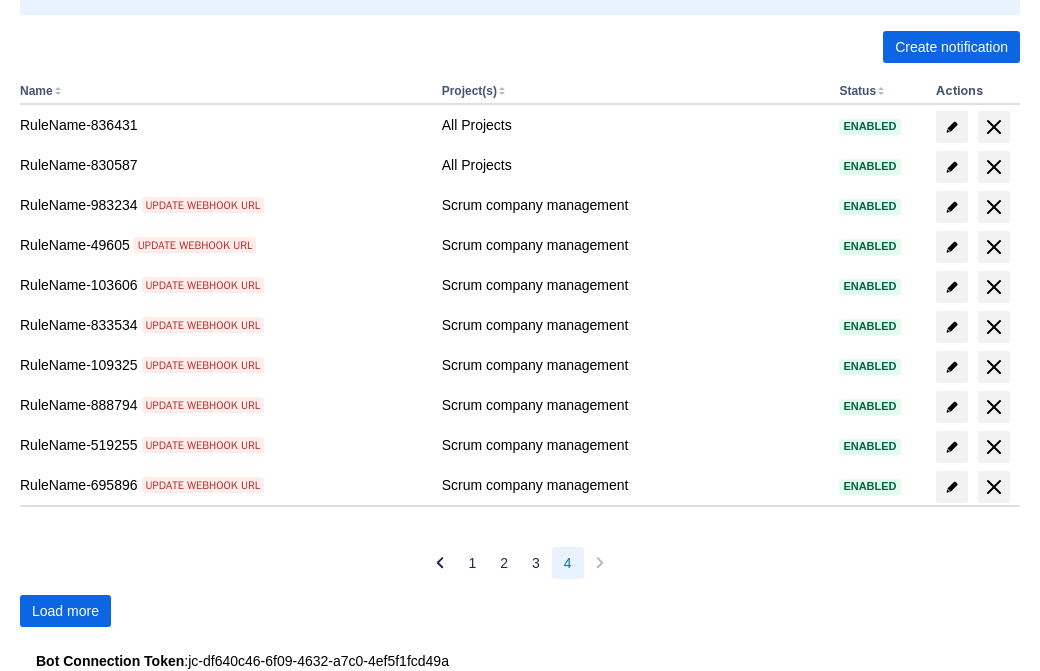 click on "Load more" at bounding box center (65, 611) 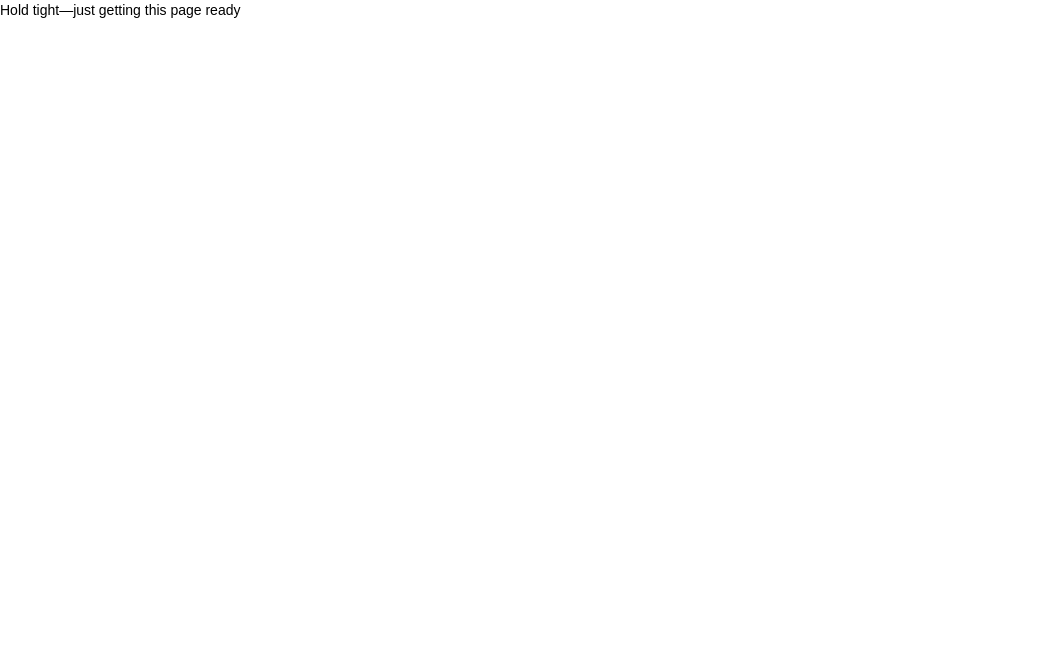 scroll, scrollTop: 0, scrollLeft: 0, axis: both 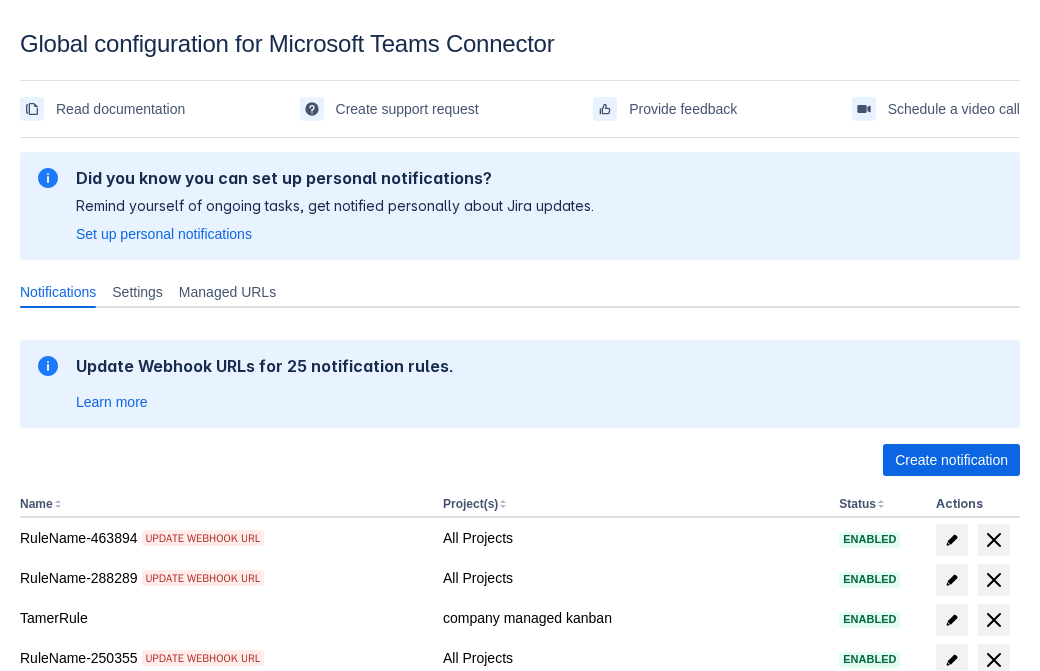 click on "Load more" at bounding box center (65, 976) 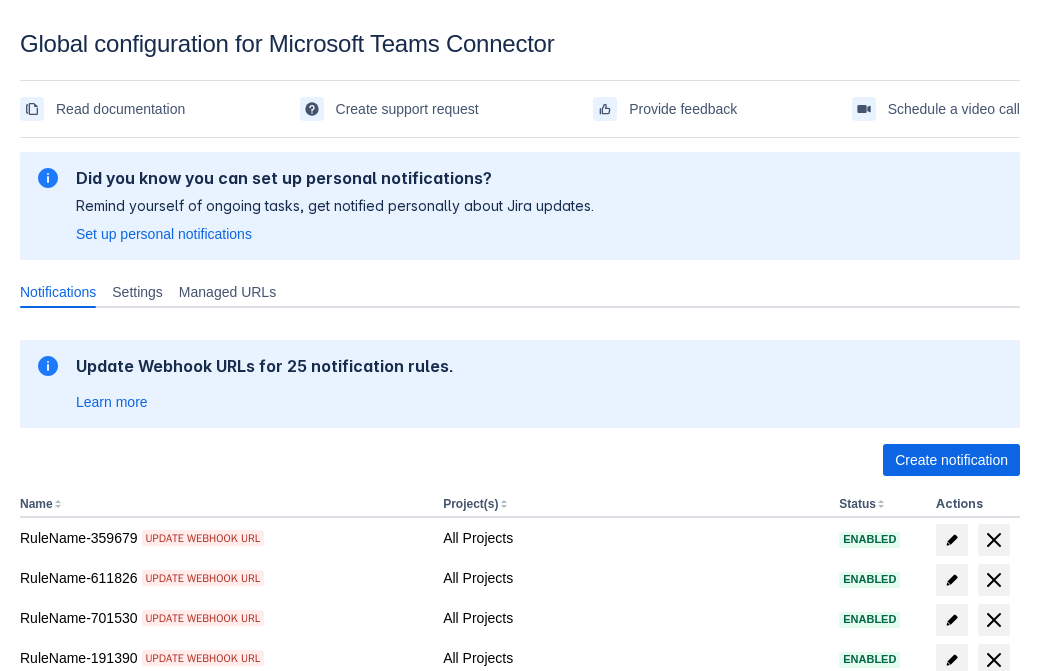 scroll, scrollTop: 413, scrollLeft: 0, axis: vertical 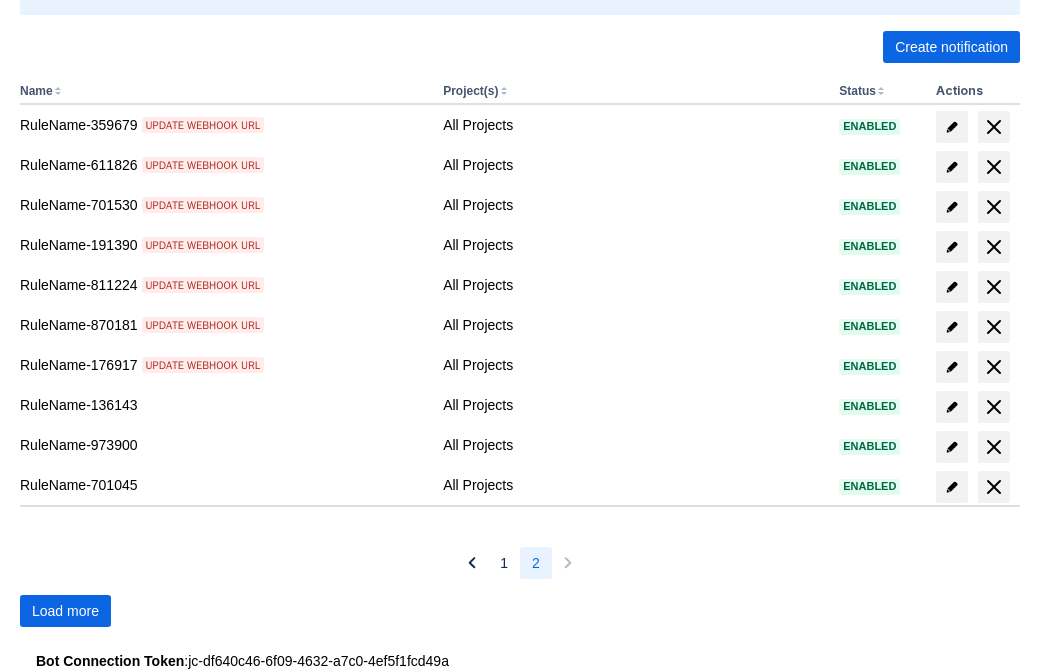 click on "Load more" at bounding box center [65, 611] 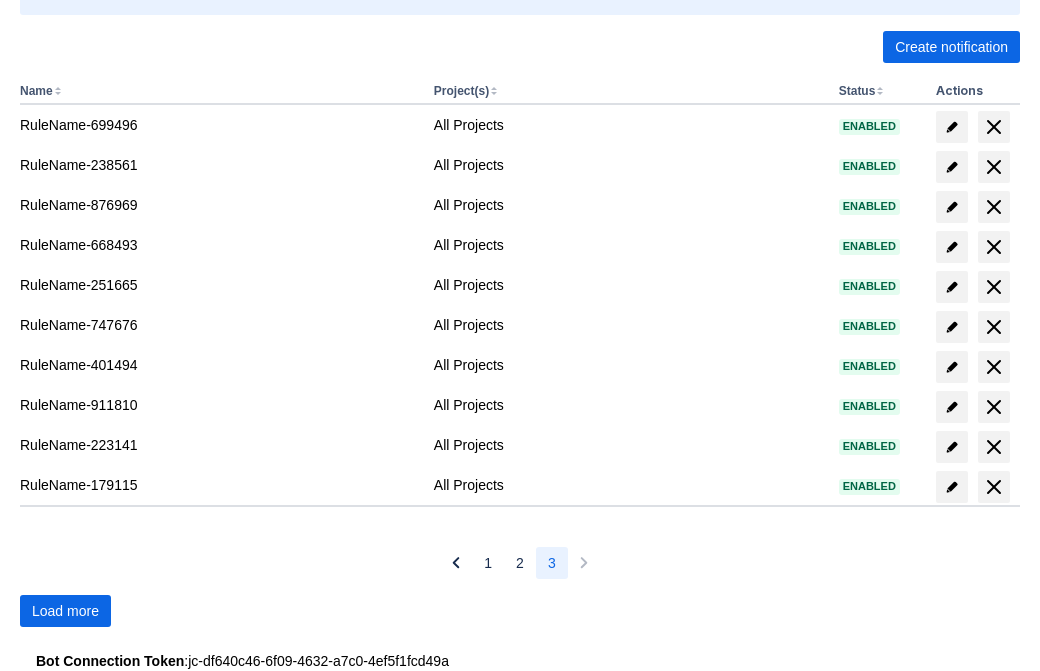 click on "Load more" at bounding box center [65, 611] 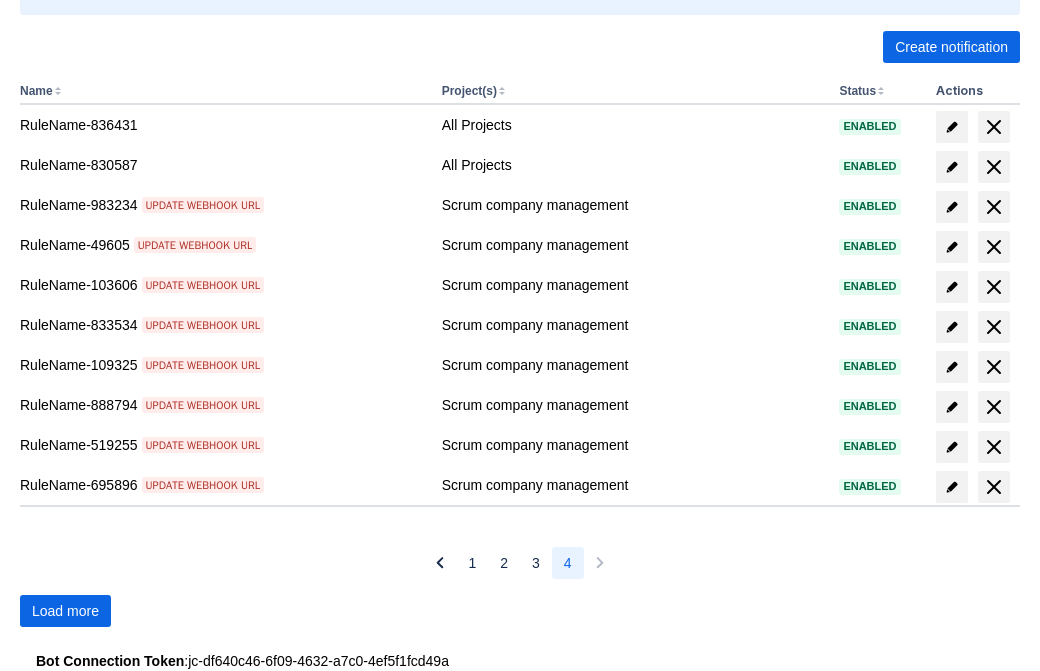 click on "Load more" at bounding box center [65, 611] 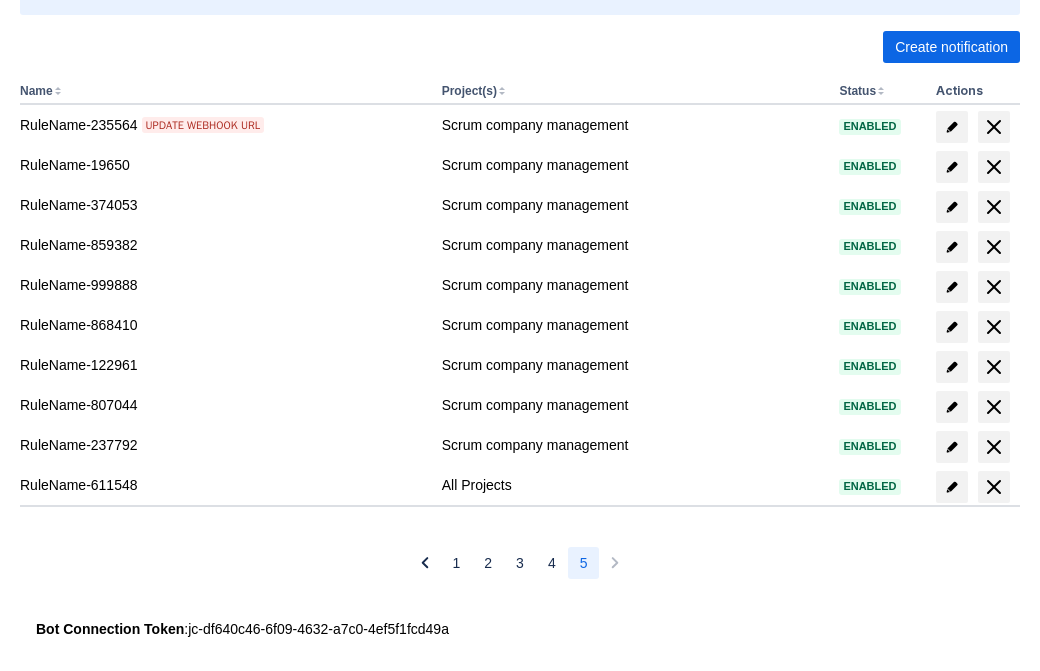 click at bounding box center (994, 487) 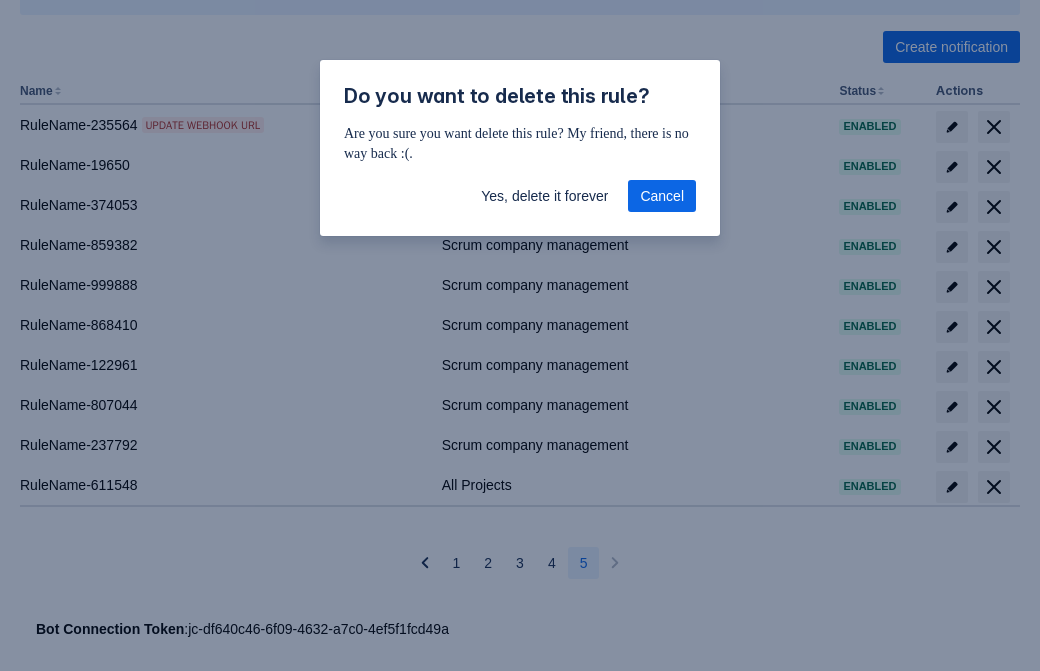 click on "Yes, delete it forever" at bounding box center (544, 196) 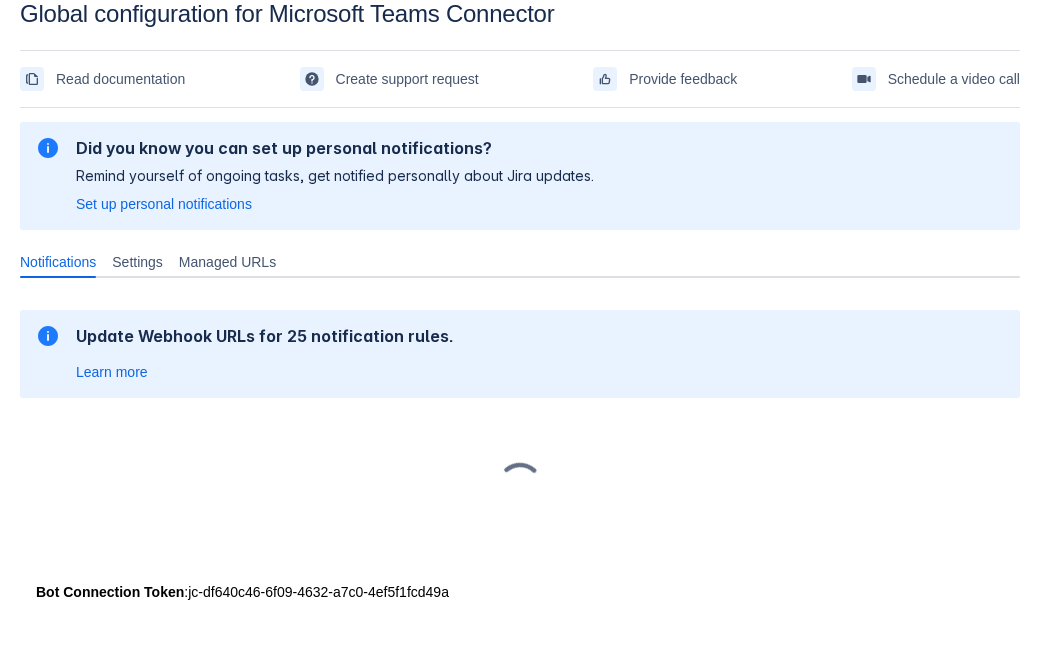 scroll, scrollTop: 30, scrollLeft: 0, axis: vertical 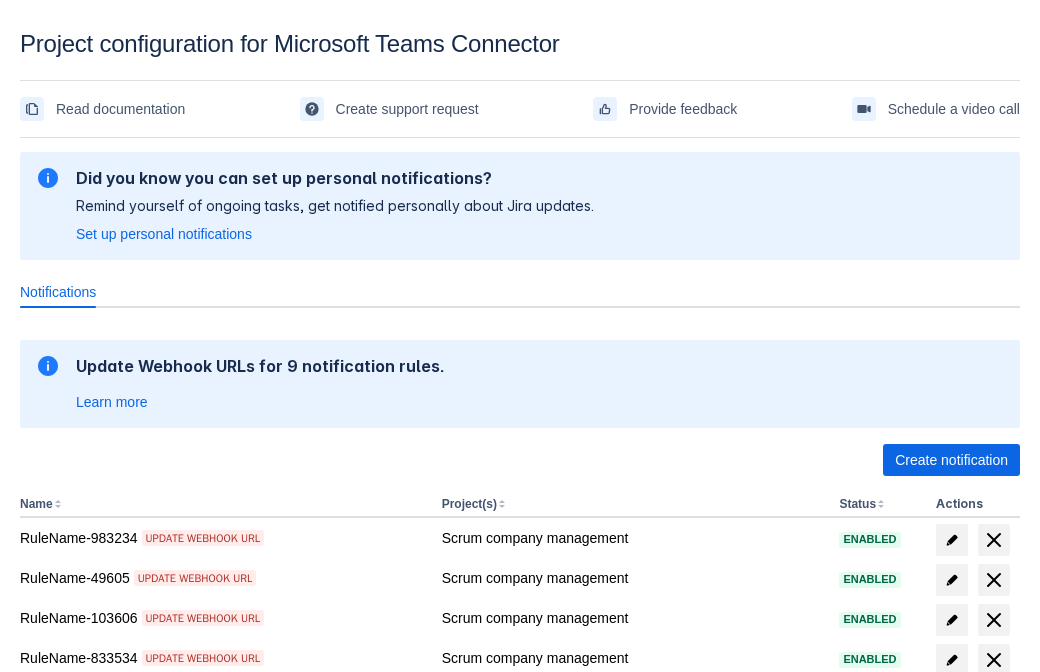 click on "Create notification" at bounding box center [951, 460] 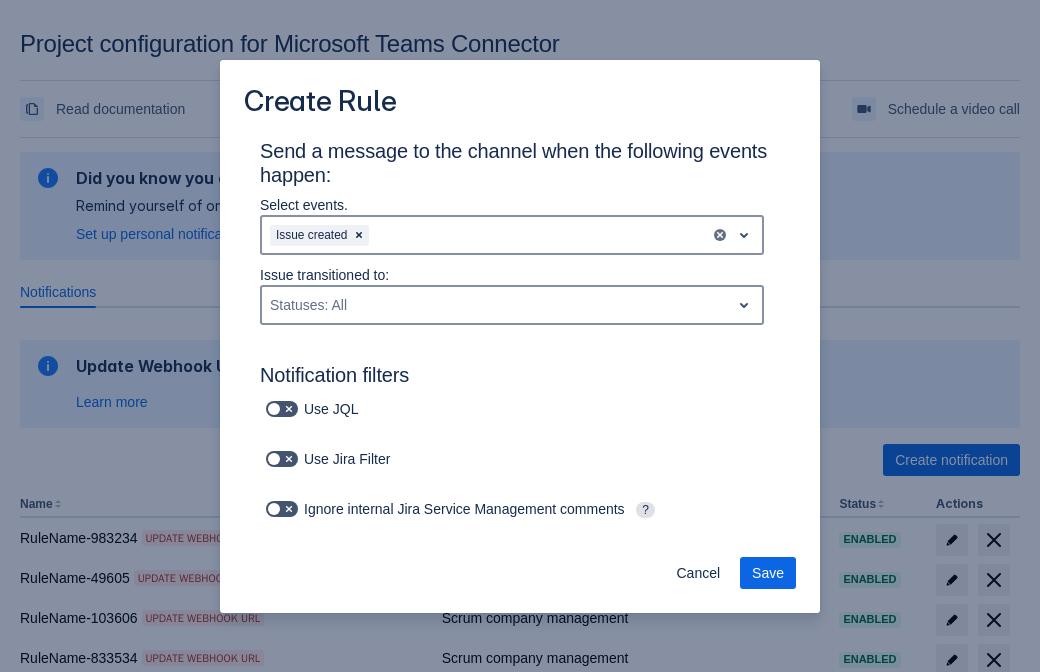 click on "Labels: All" at bounding box center [354, 803] 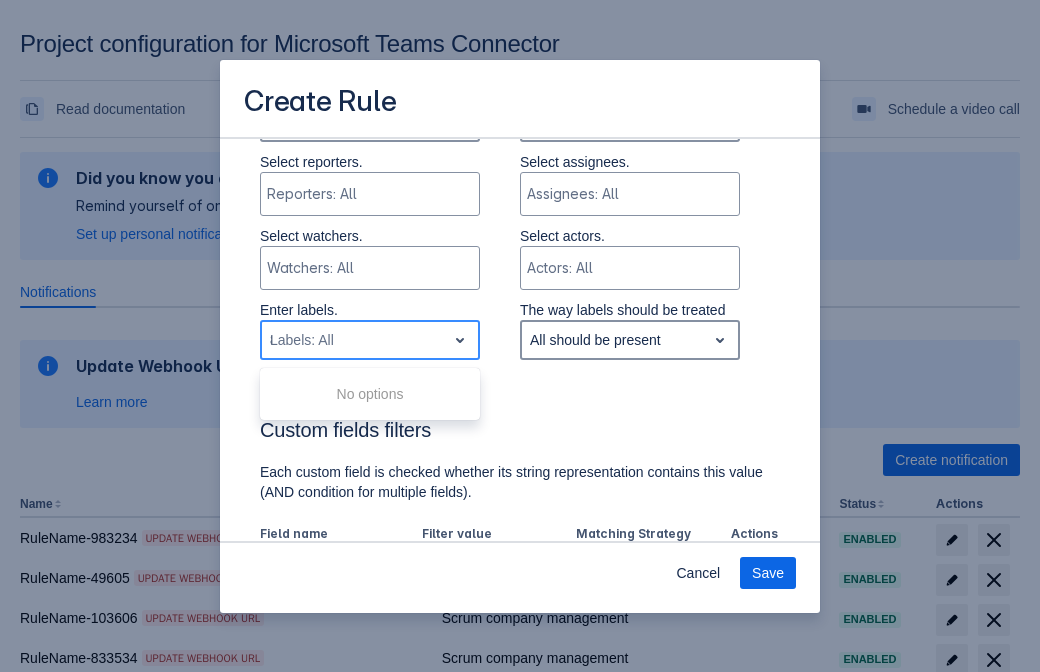 type on "815386_label" 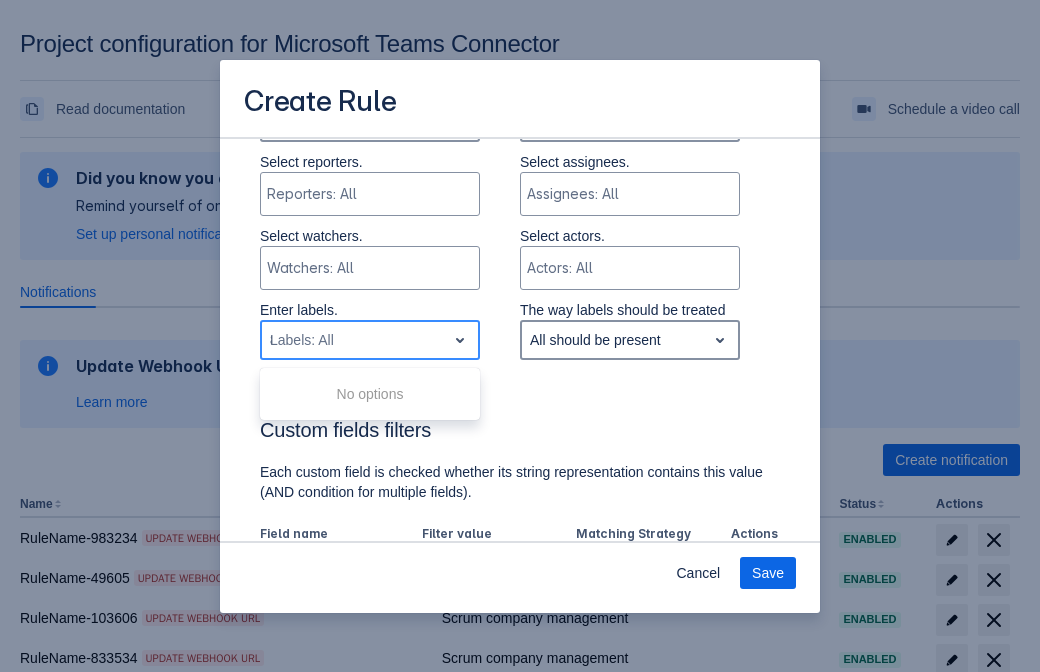 type 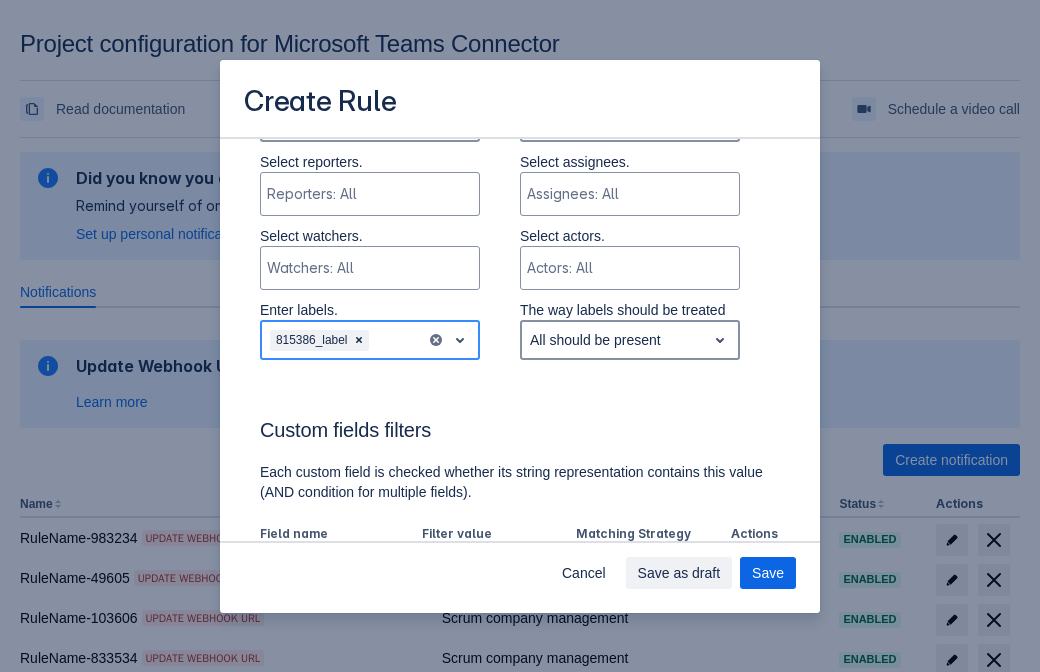 scroll, scrollTop: 1079, scrollLeft: 0, axis: vertical 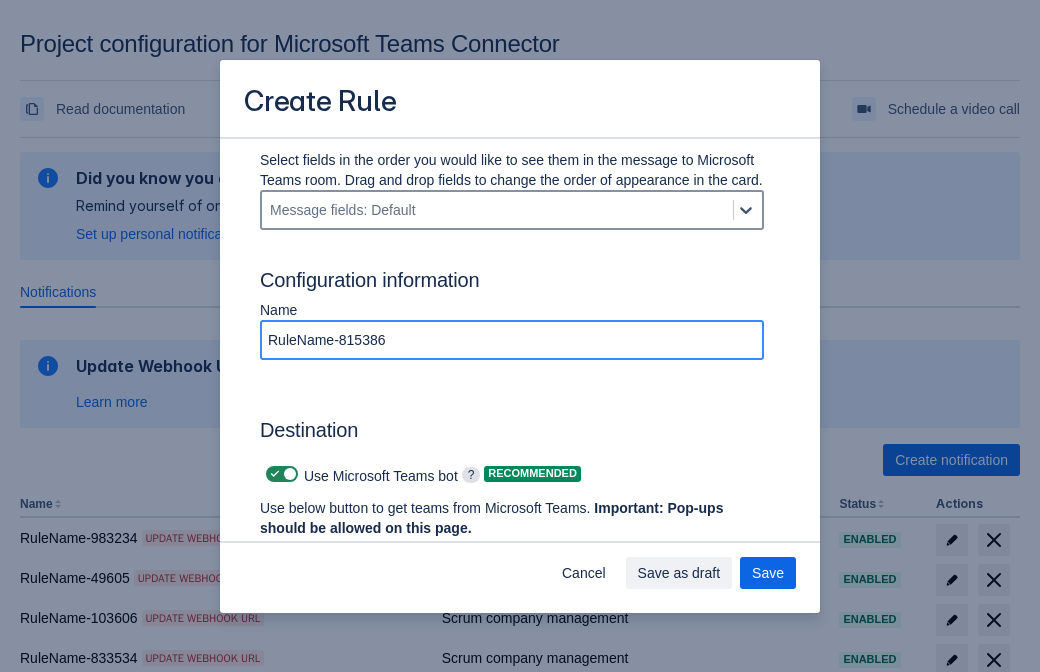 type on "RuleName-815386" 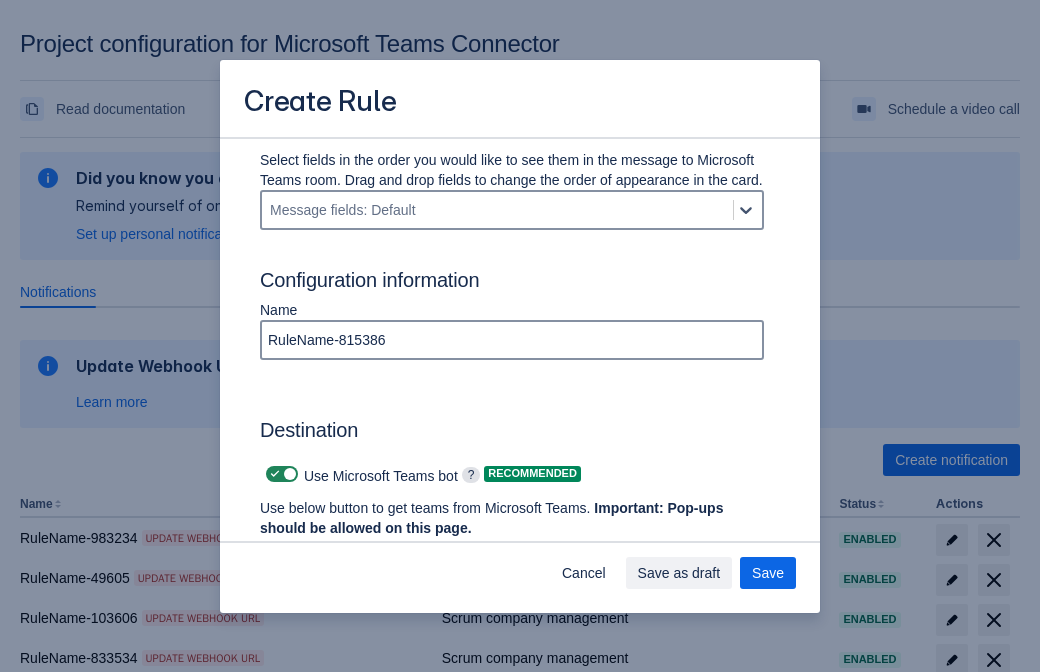 click at bounding box center (275, 474) 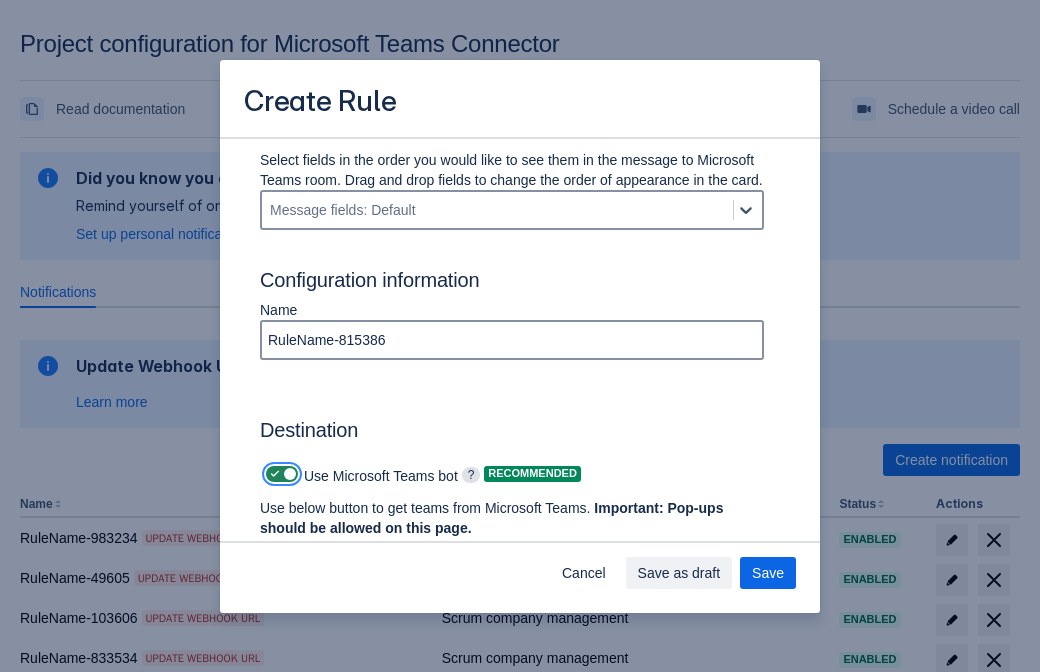 click at bounding box center [272, 474] 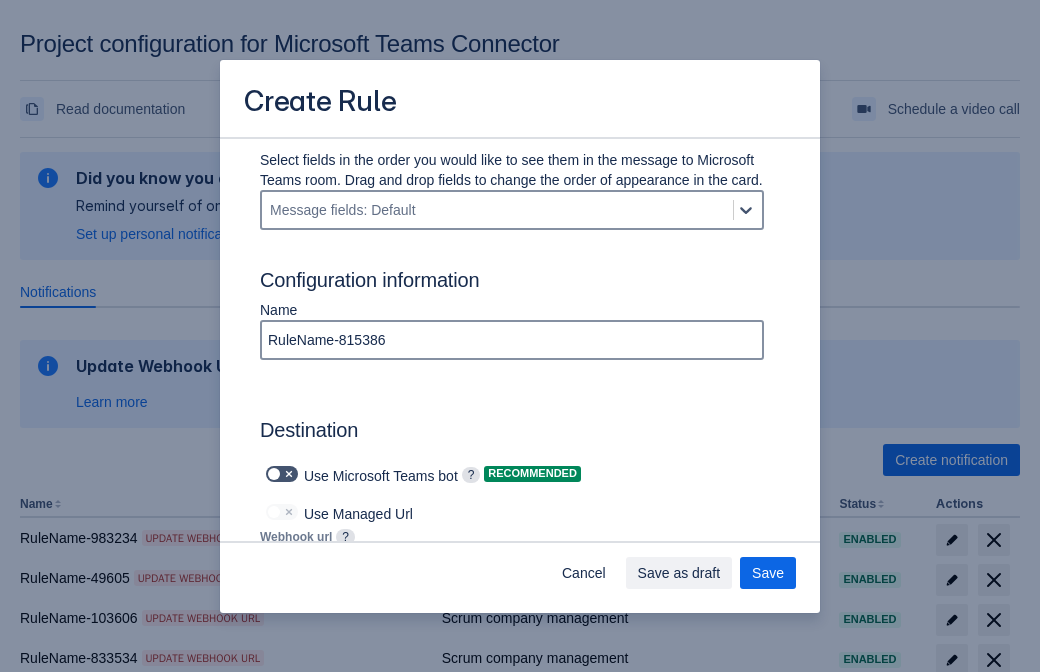 type on "https://prod-103.westeurope.logic.azure.com:443/workflows/562279af401f414e8dae6e8b71857168/triggers/manual/paths/invoke?api-version=2016-06-01&sp=%2Ftriggers%2Fmanual%2Frun&sv=1.0&sig=LWZGx-W07ogWQjWB5rIVE6YSsHexEaZFACJd40jBLAQ" 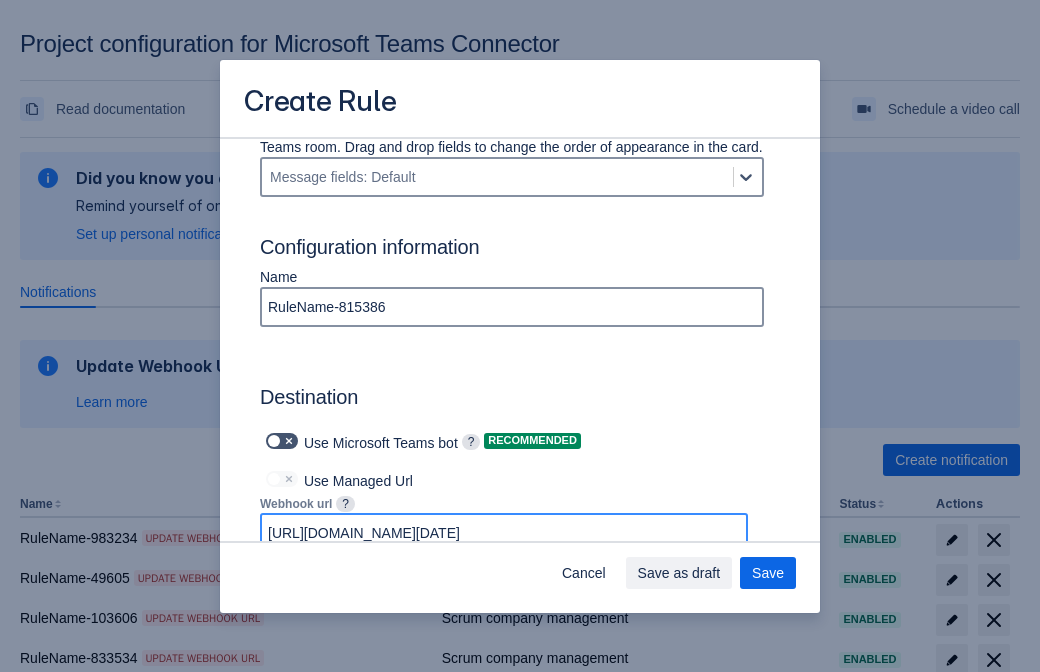 scroll, scrollTop: 0, scrollLeft: 1161, axis: horizontal 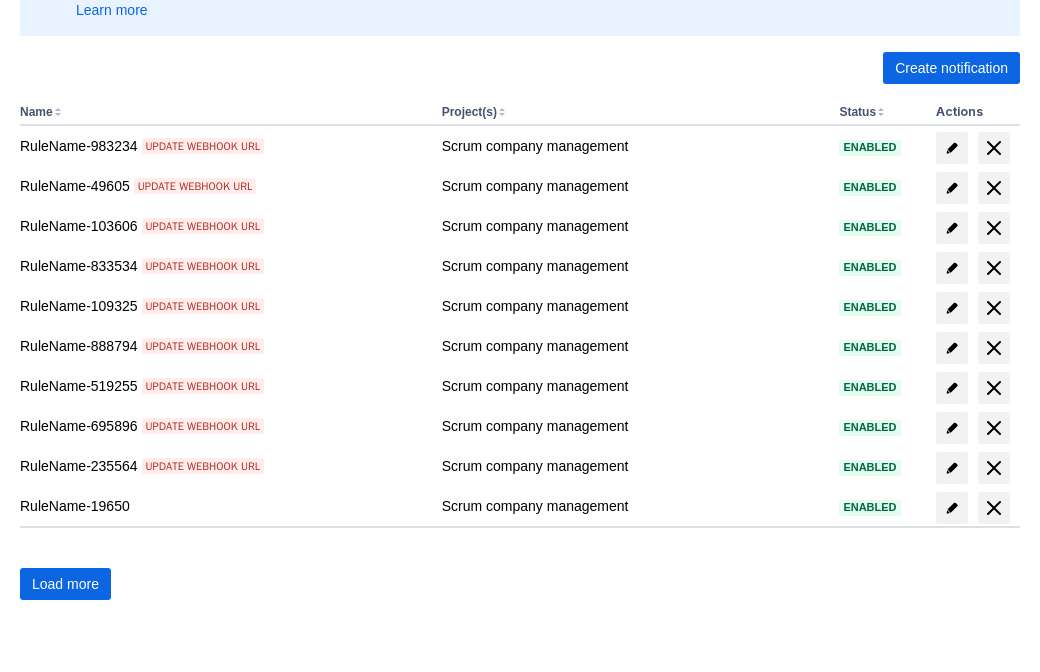 click on "Load more" at bounding box center (65, 584) 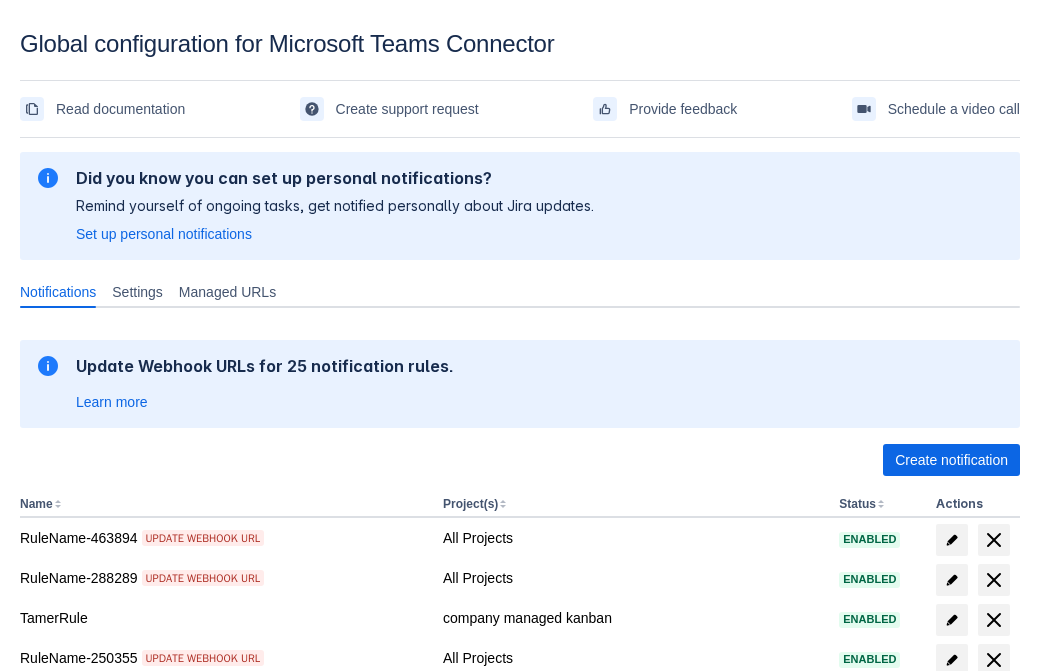 scroll, scrollTop: 413, scrollLeft: 0, axis: vertical 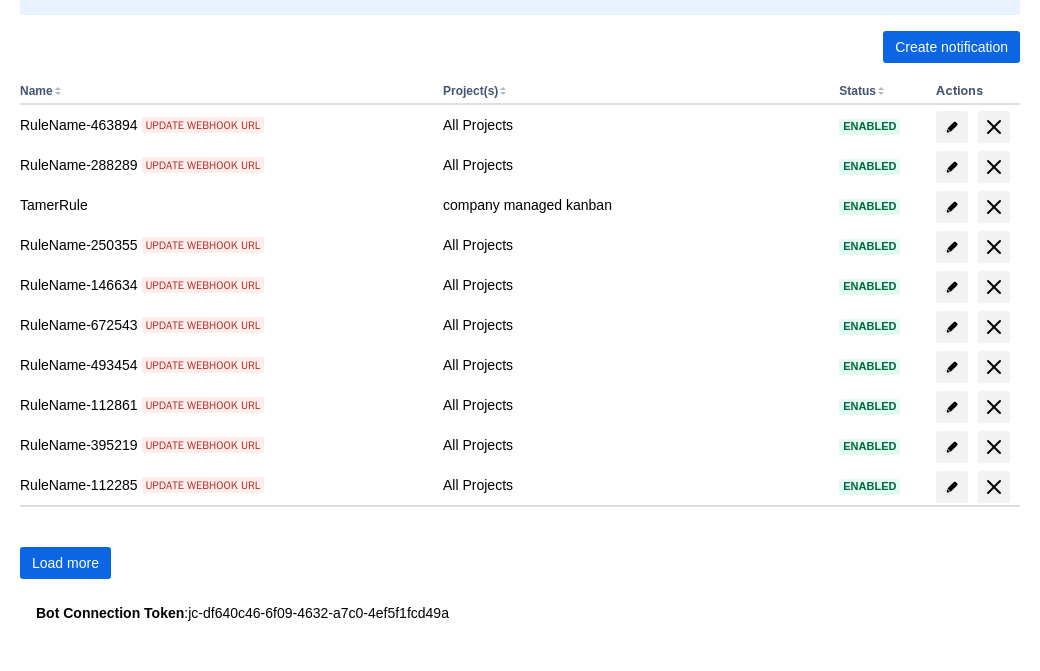 click on "Load more" at bounding box center (65, 563) 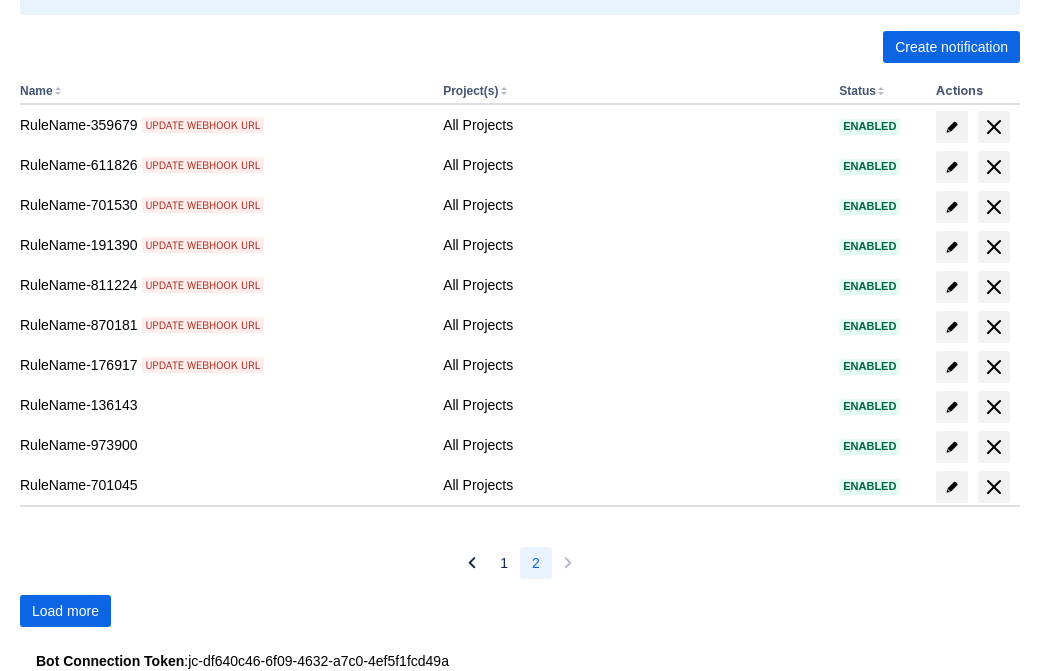 click on "Load more" at bounding box center [65, 611] 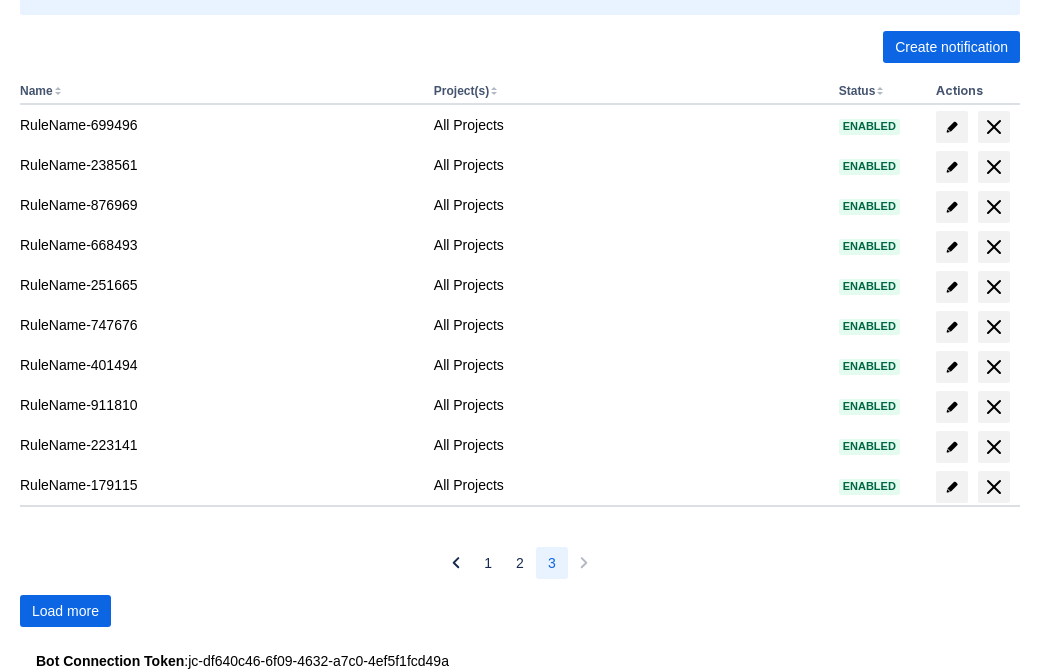 click on "Load more" at bounding box center (65, 611) 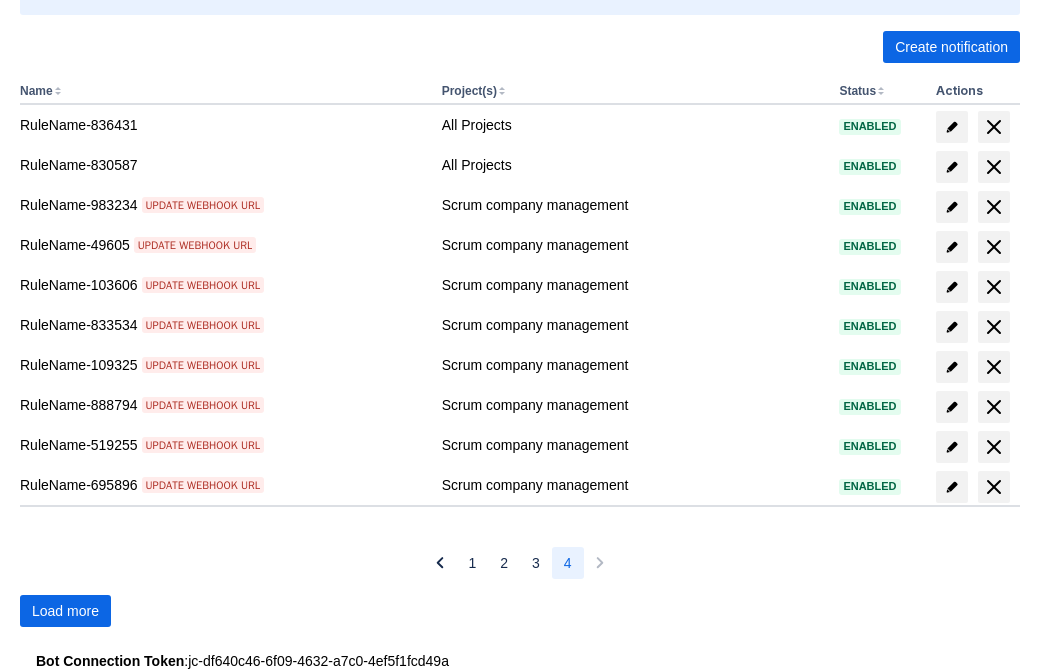 click on "Load more" at bounding box center (65, 611) 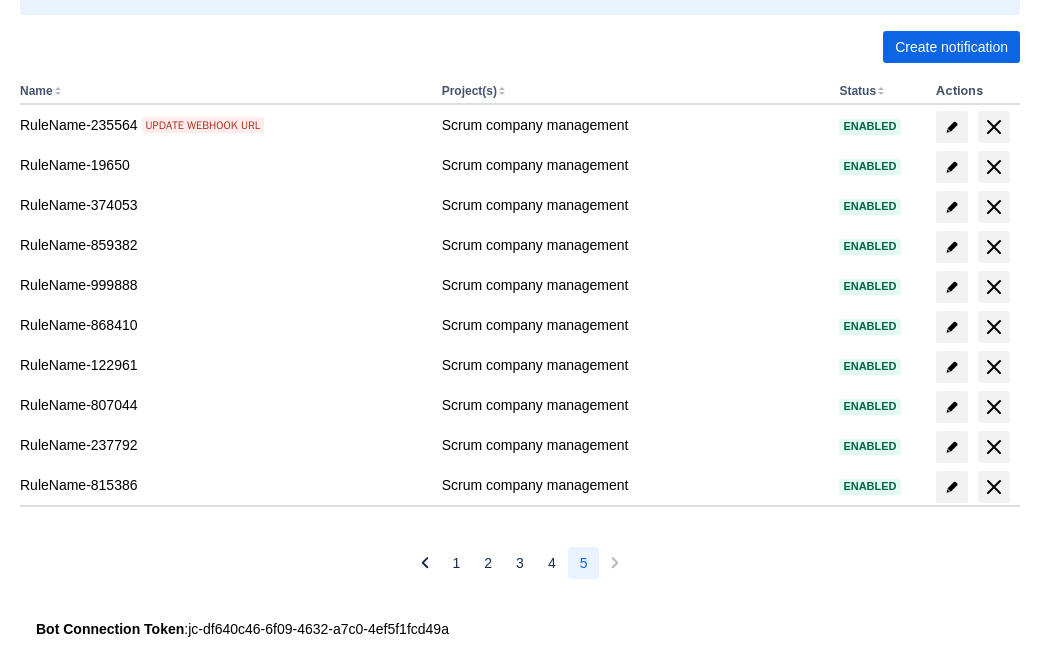 click at bounding box center [994, 487] 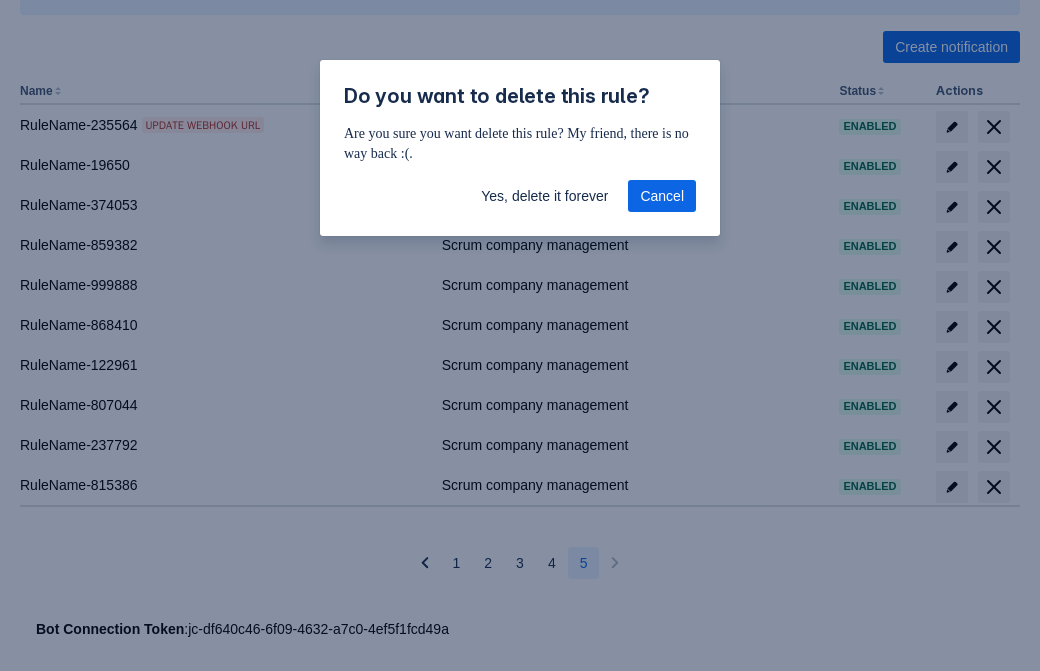 click on "Yes, delete it forever" at bounding box center (544, 196) 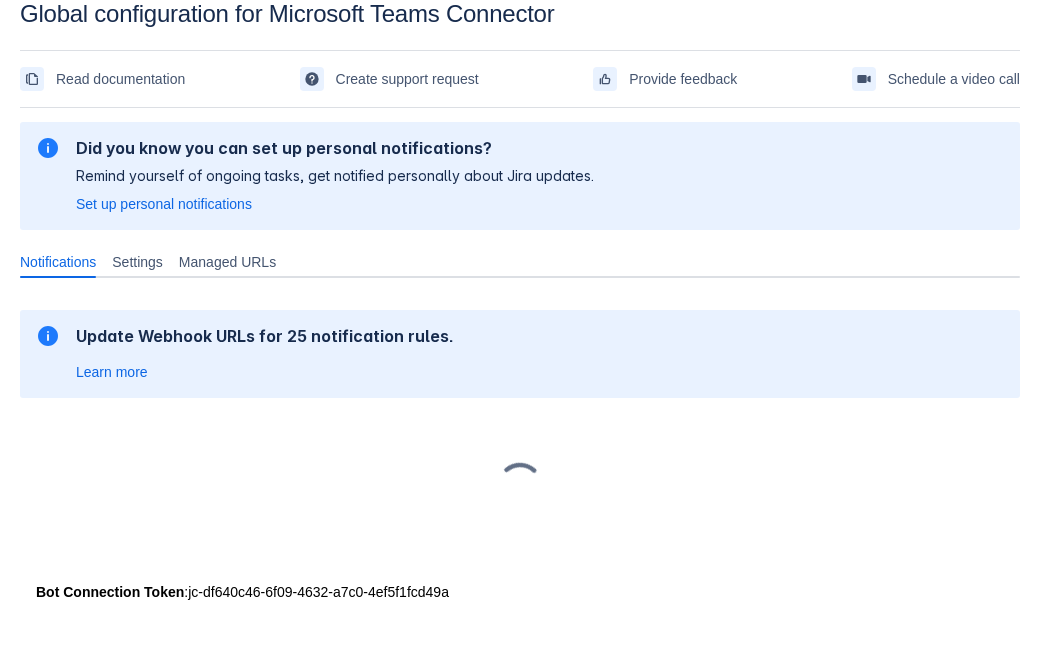 scroll, scrollTop: 30, scrollLeft: 0, axis: vertical 